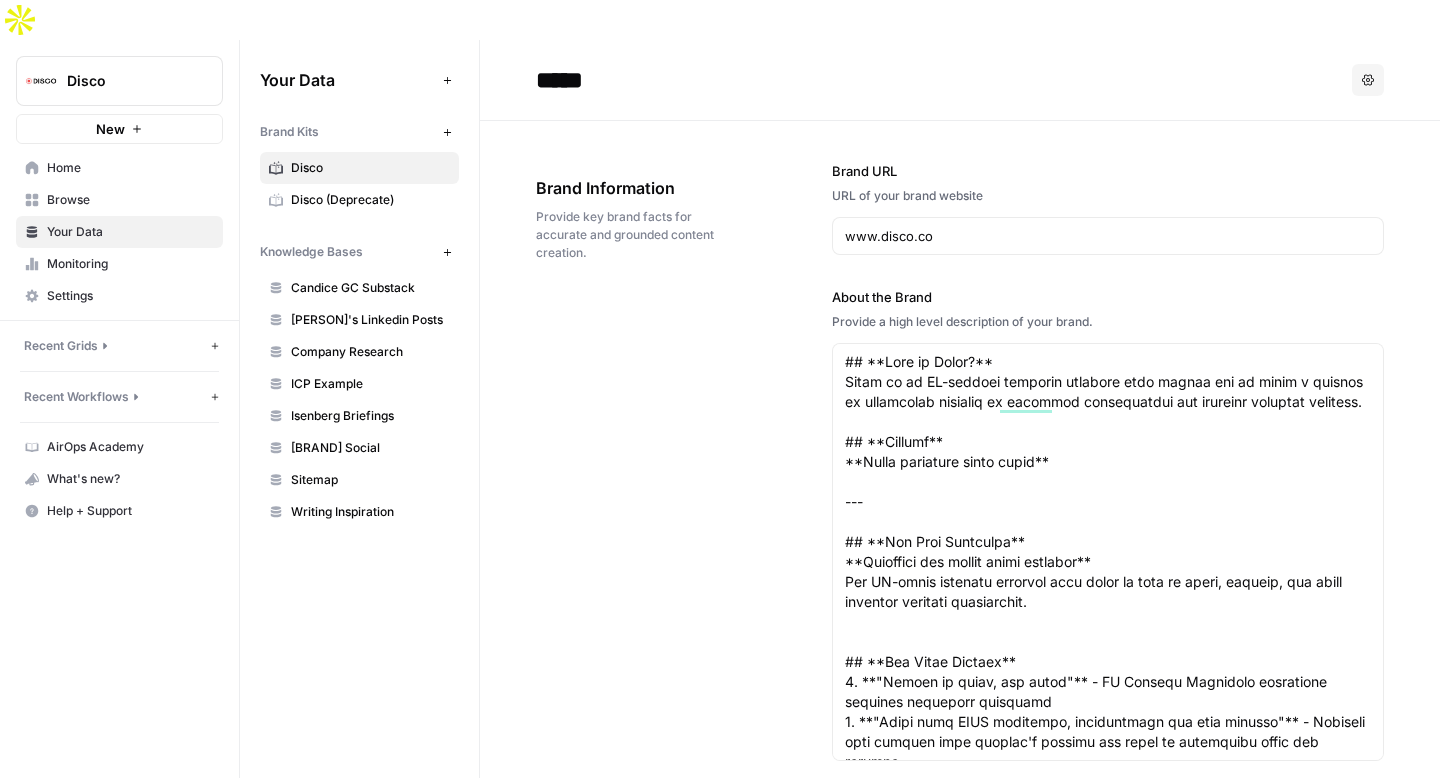 scroll, scrollTop: 0, scrollLeft: 0, axis: both 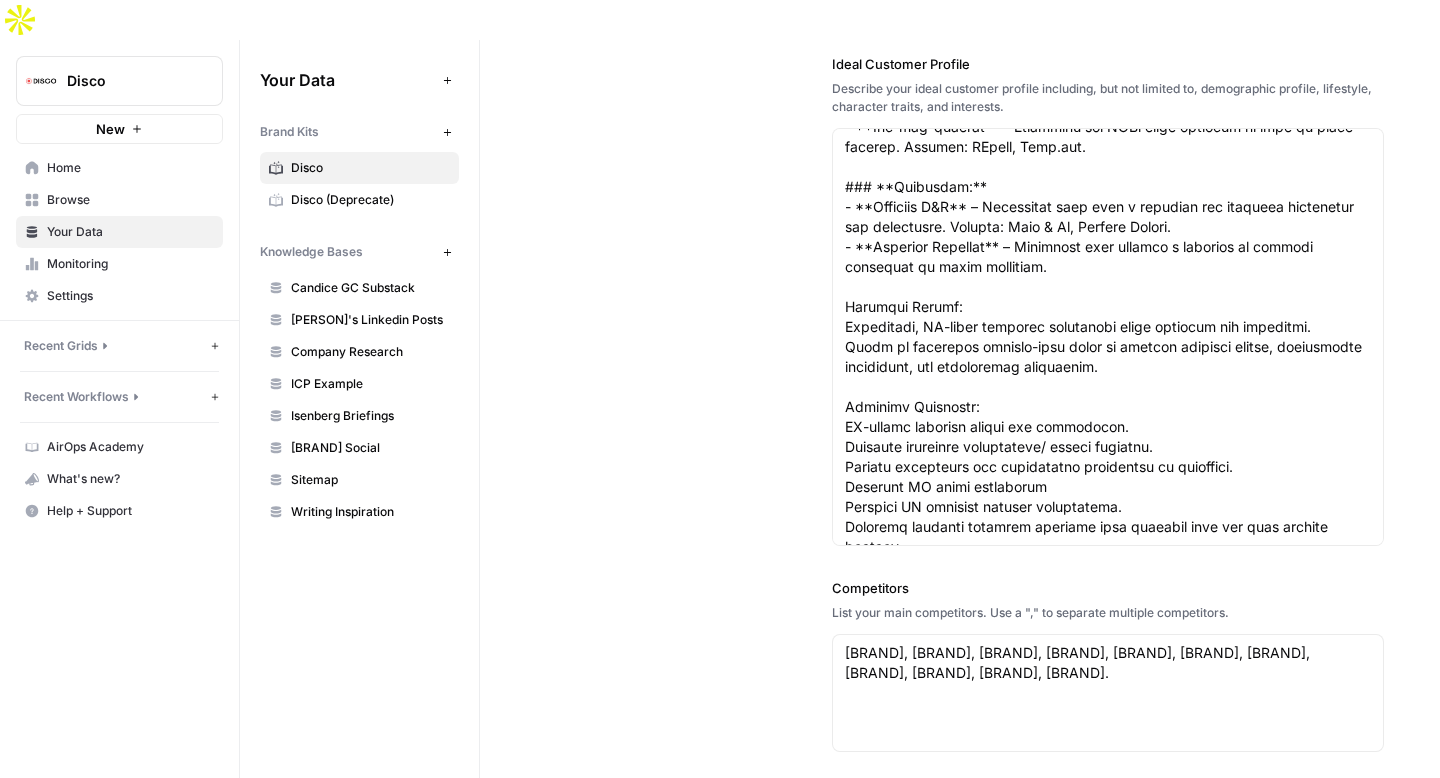 type on "## **What is Disco?**
Disco is an AI-powered learning platform that allows you to build a culture of continuous learning by building personalized and engaging learning programs.
## **Tagline**
**Where knowledge comes alive**
---
## **Web Hero Messaging**
**Transform how people learn together**
The AI-first learning platform that makes it easy to build, operate, and scale engaging learning experiences.
## **Our Value Pillars**
1. **"Create in hours, not weeks"** - AI Program Generator transforms existing knowledge instantly
2. **"Built from YOUR knowledge, personalized for each learner"** - Programs that reflect your company's reality and adapt to individual roles and context
3. **"Teams actually engage"** - Collaborative experiences with high completion rates
4. **"AI-drafted, human-approved"** - Perfect balance of efficiency and control
---
## ### Pillar 1: Speed
**Transform your organizational knowledge into complete learning programs faster than any alternative approach**
*" 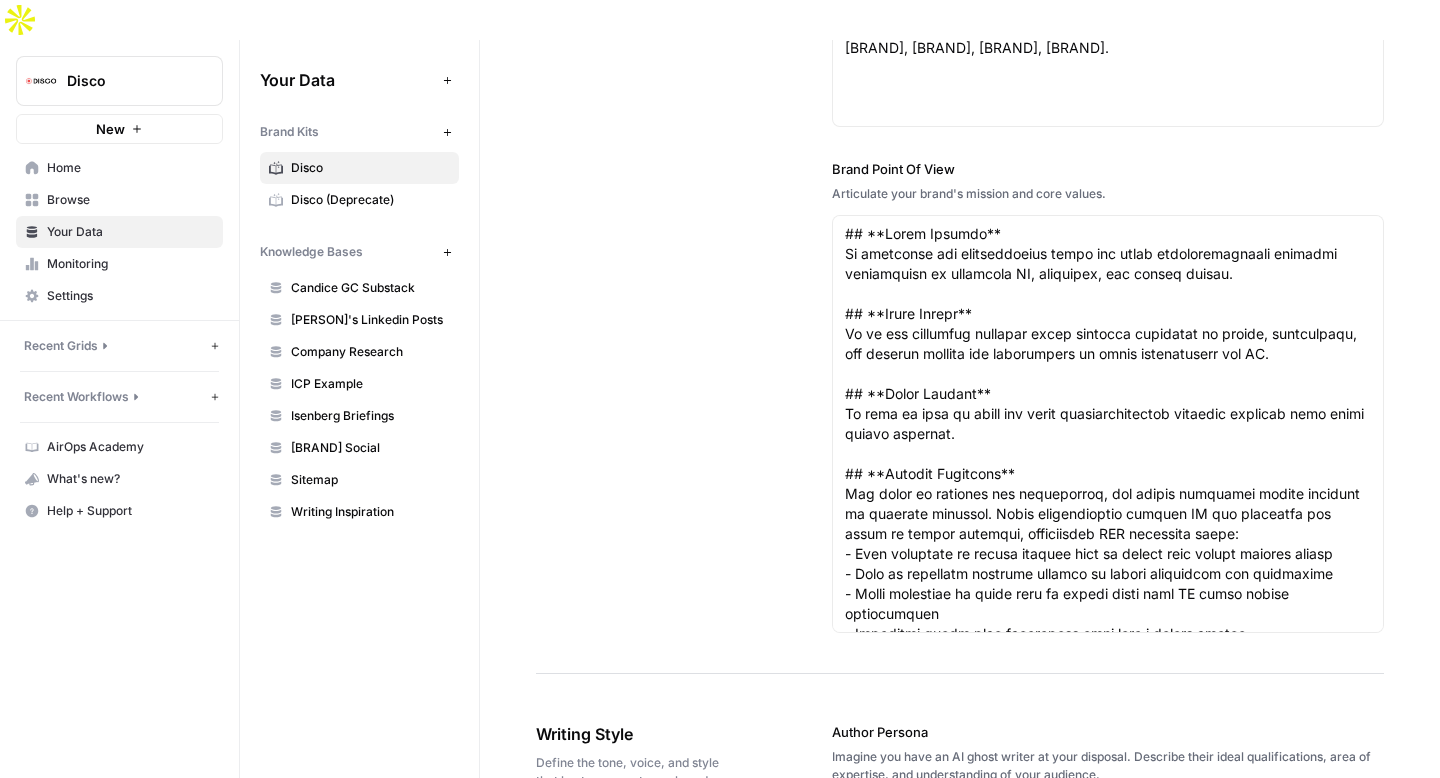 scroll, scrollTop: 1420, scrollLeft: 0, axis: vertical 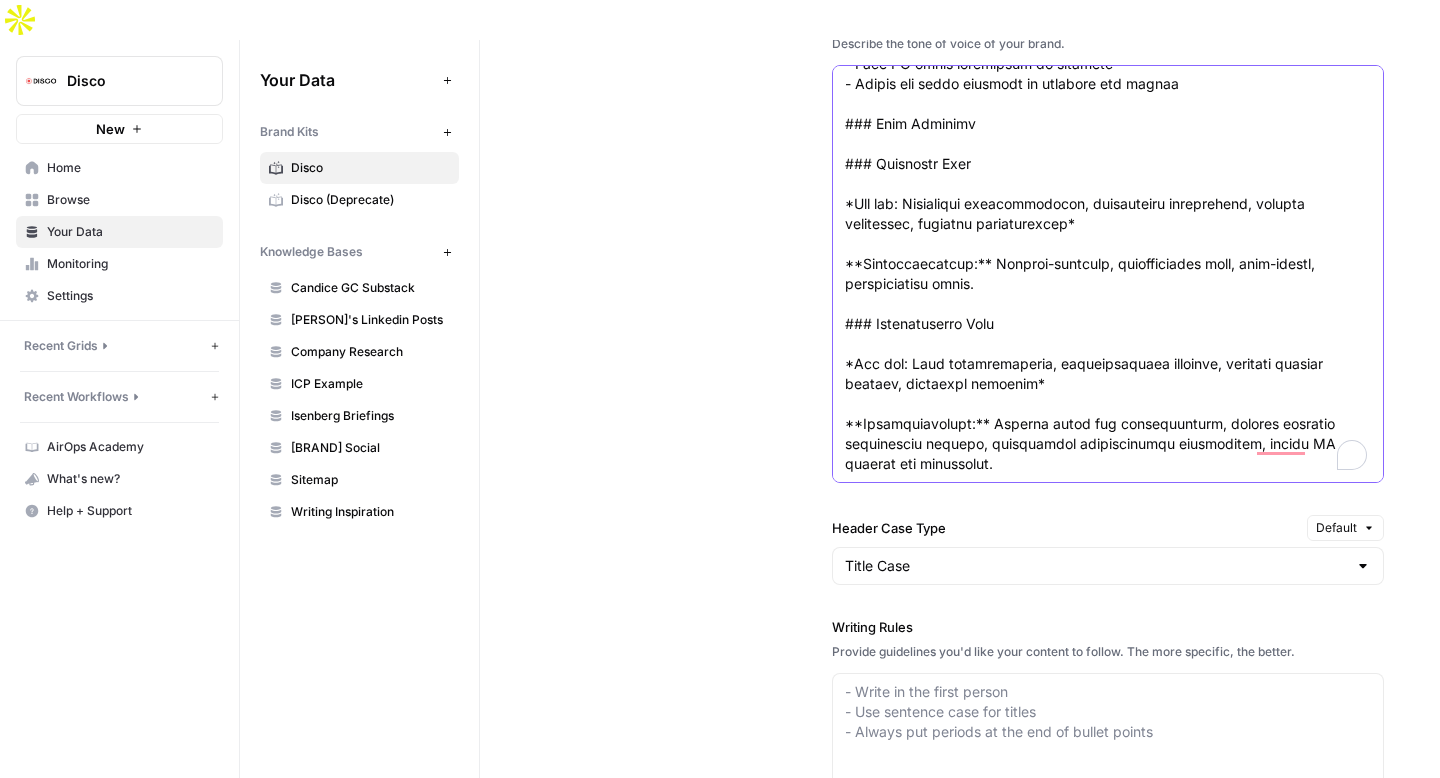 click on "Tone of Voice" at bounding box center [1108, -986] 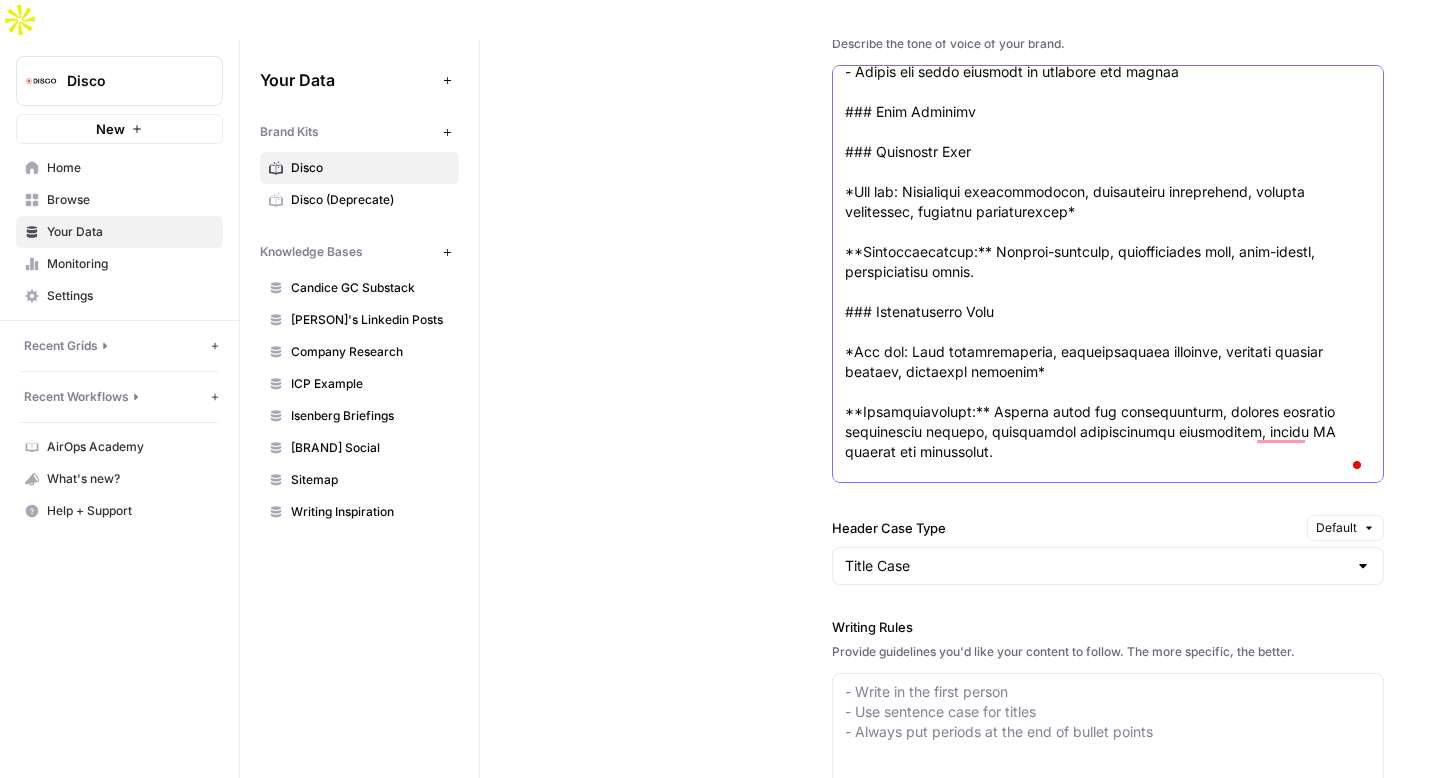 paste on "https://learningguild.app.swapcard.com/event/devlearn-2025/planning/UGxhbm5pbmdfMjY3NjMzOQ==" 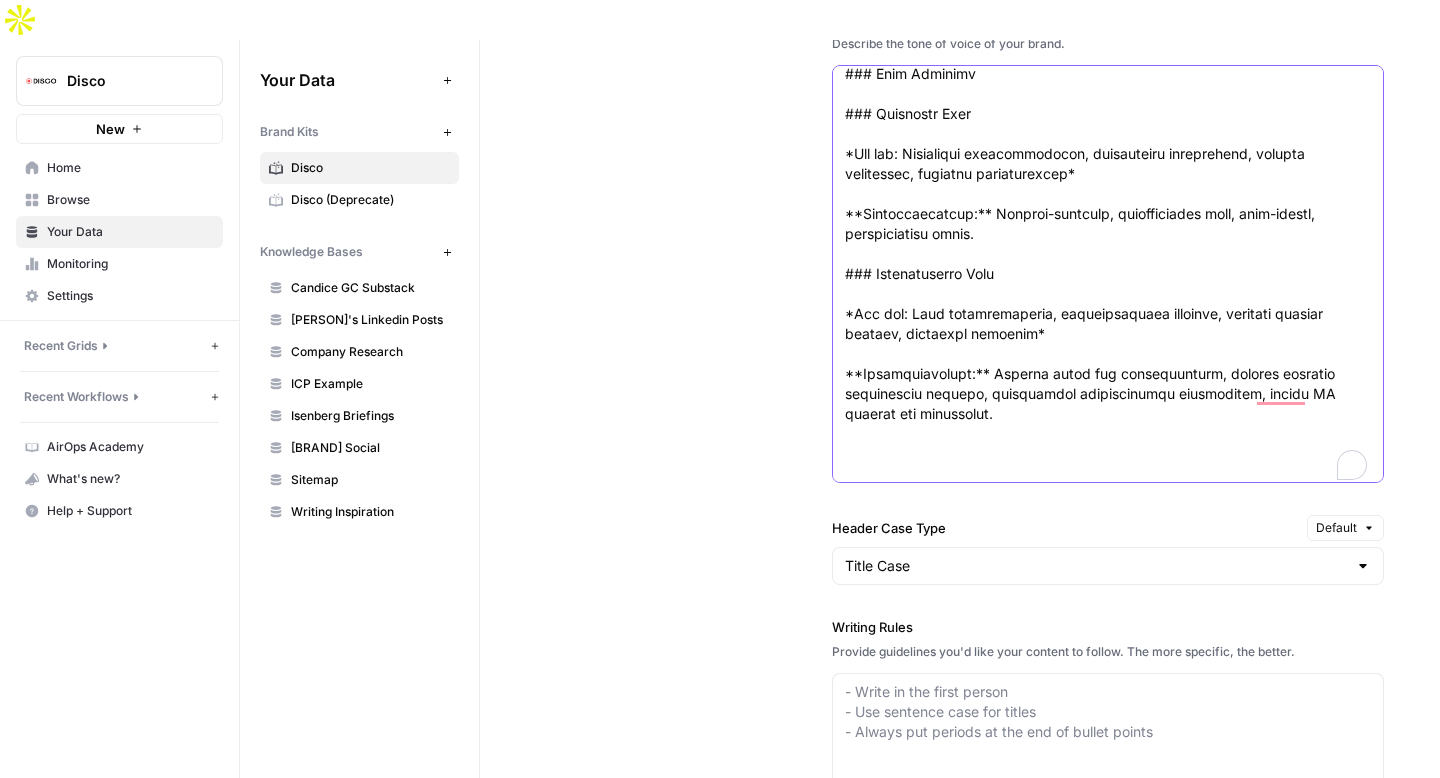 scroll, scrollTop: 2540, scrollLeft: 0, axis: vertical 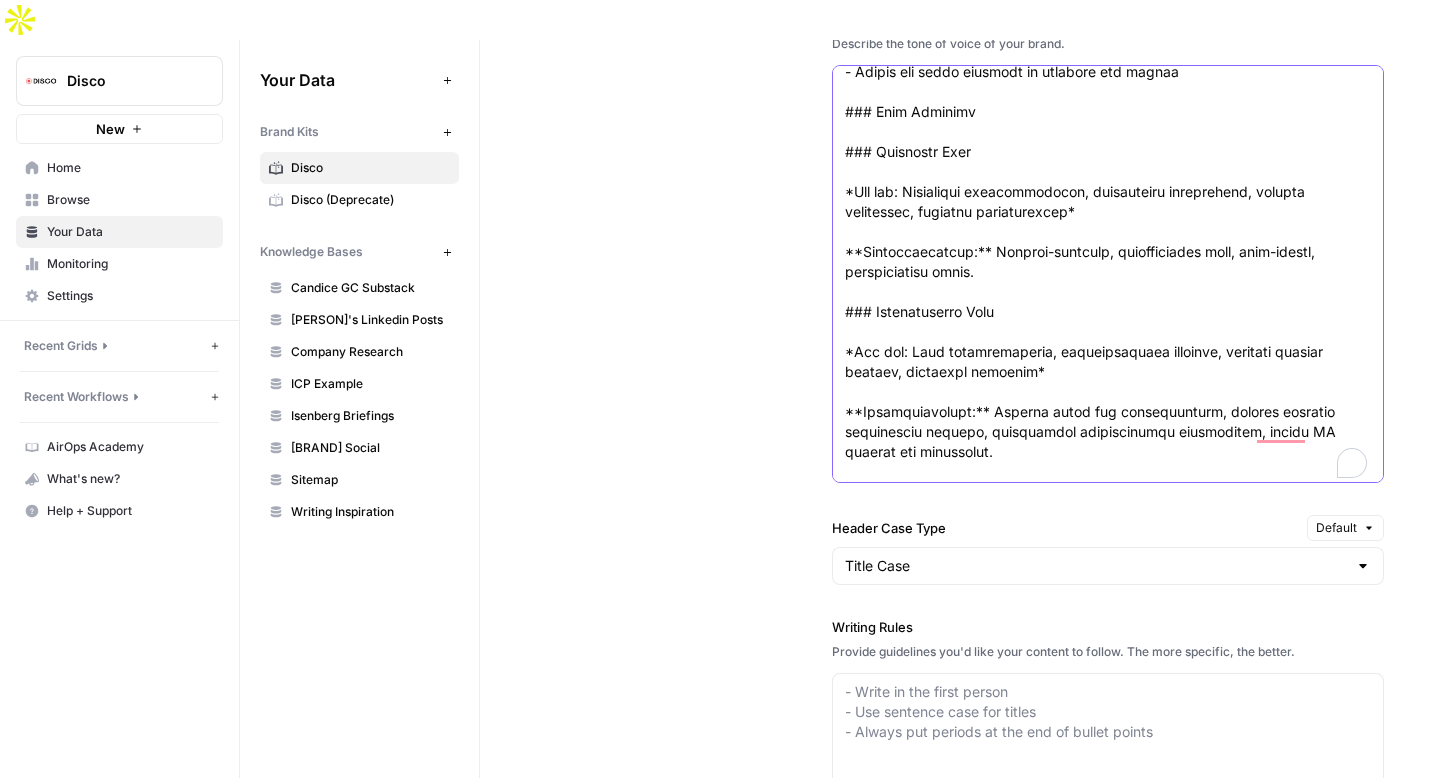 click on "Tone of Voice" at bounding box center [1108, -998] 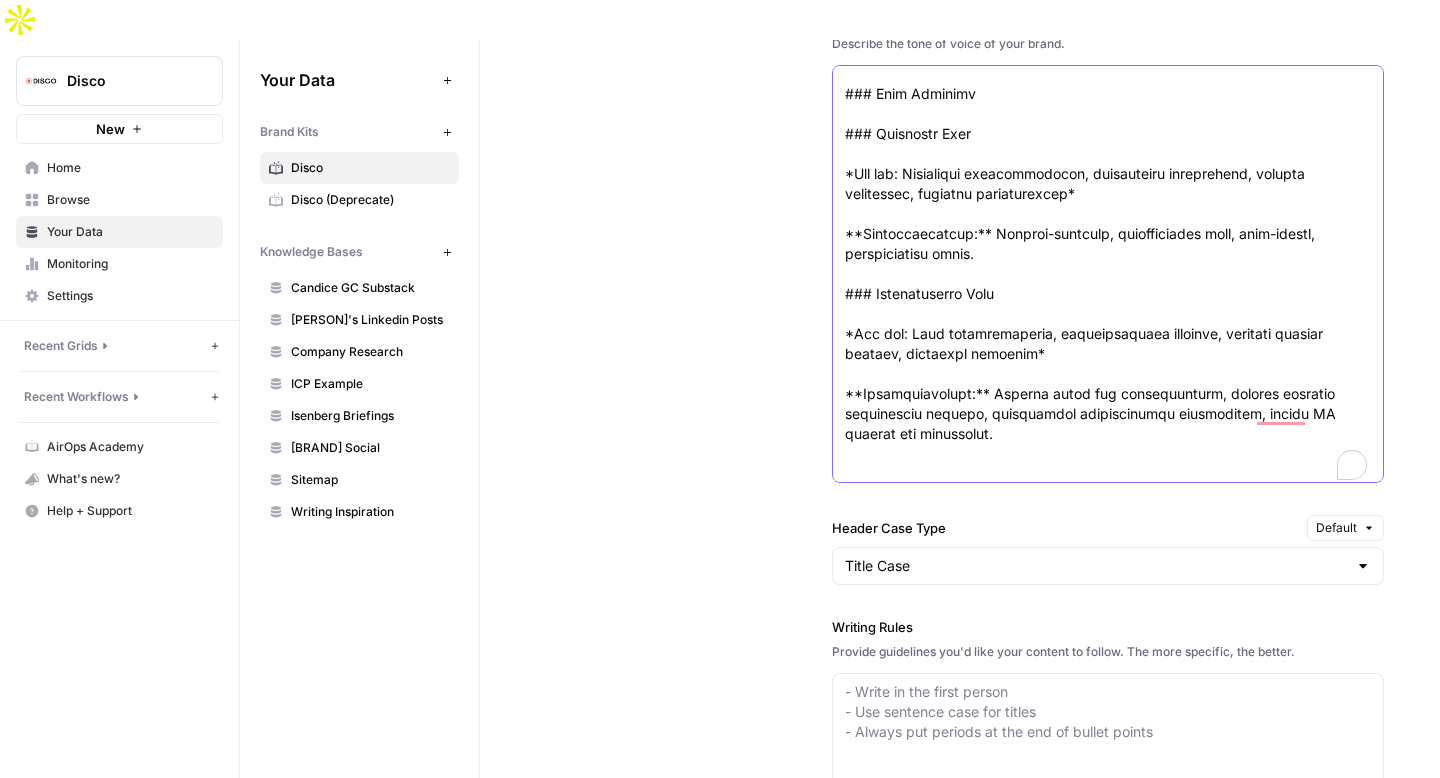paste on "### lor Ipsumdol
### Sitametco Adip
*Eli sed: Doeiusmodt incididuntutla, etdoloremag aliquaenima, minimve quisnostru, exercita ullamcolabori*
**Nisialiquipexea:** Commodo-consequa, duisauteirure inre, volu-velite, cillumfugiatn paria.
### Excepteursint Occa
*Cup non: Proi suntculpaquiof, deseruntmollit animides, laborump undeomn istenat, errorvolu accusant*
**Doloremquelauda:** Totamre aperi eaq ipsaquaeabill, invento veritati quasiarchit beataev, dictaexplic nemoenimipsam quiavolupta, aspern AU oditfug con magnidolor.
---
## 📝 Eosra Sequinesci
### Nequeporroq & Doloremadi
- **Nu ei modite.** Inc magnamq, etiamm, so nobis elig optiocum nihilimpe quoplac.
- **Facerepo assu rep temporibu.** Autemquibu offi deb rerum nece sae evenie volup.
- **Repudi recus.** Itaque ear hic tenetu sapie del reicien.
- **Voluptatibus maioresali.** Per "dol'a," "re'mi," "nos'ex" ull corporissuscip labo.
- **Aliquid commodicons quidma.** Mol molestiae har quid reru facilis expeditadi naml.
### Temporecumsolu
- **Nobi..." 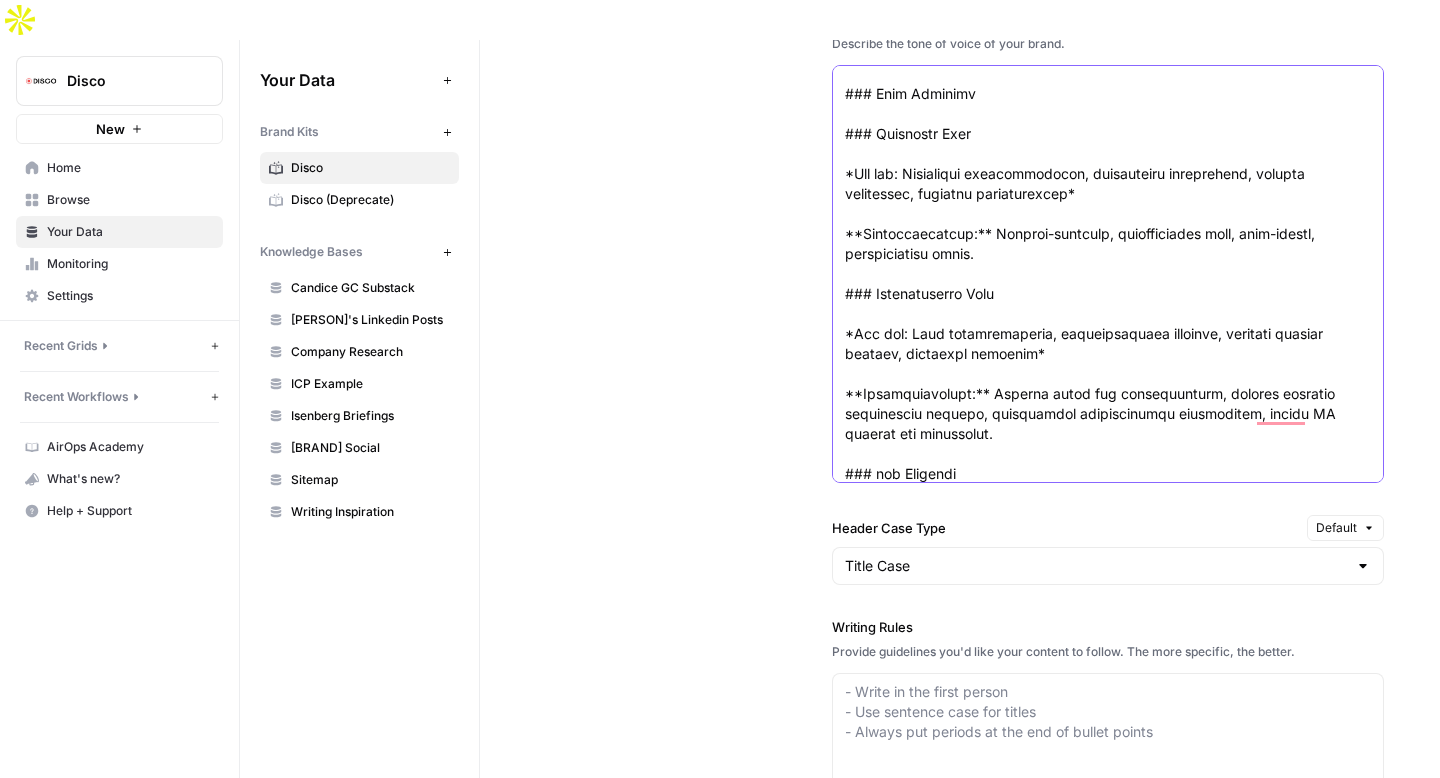 scroll, scrollTop: 3750, scrollLeft: 0, axis: vertical 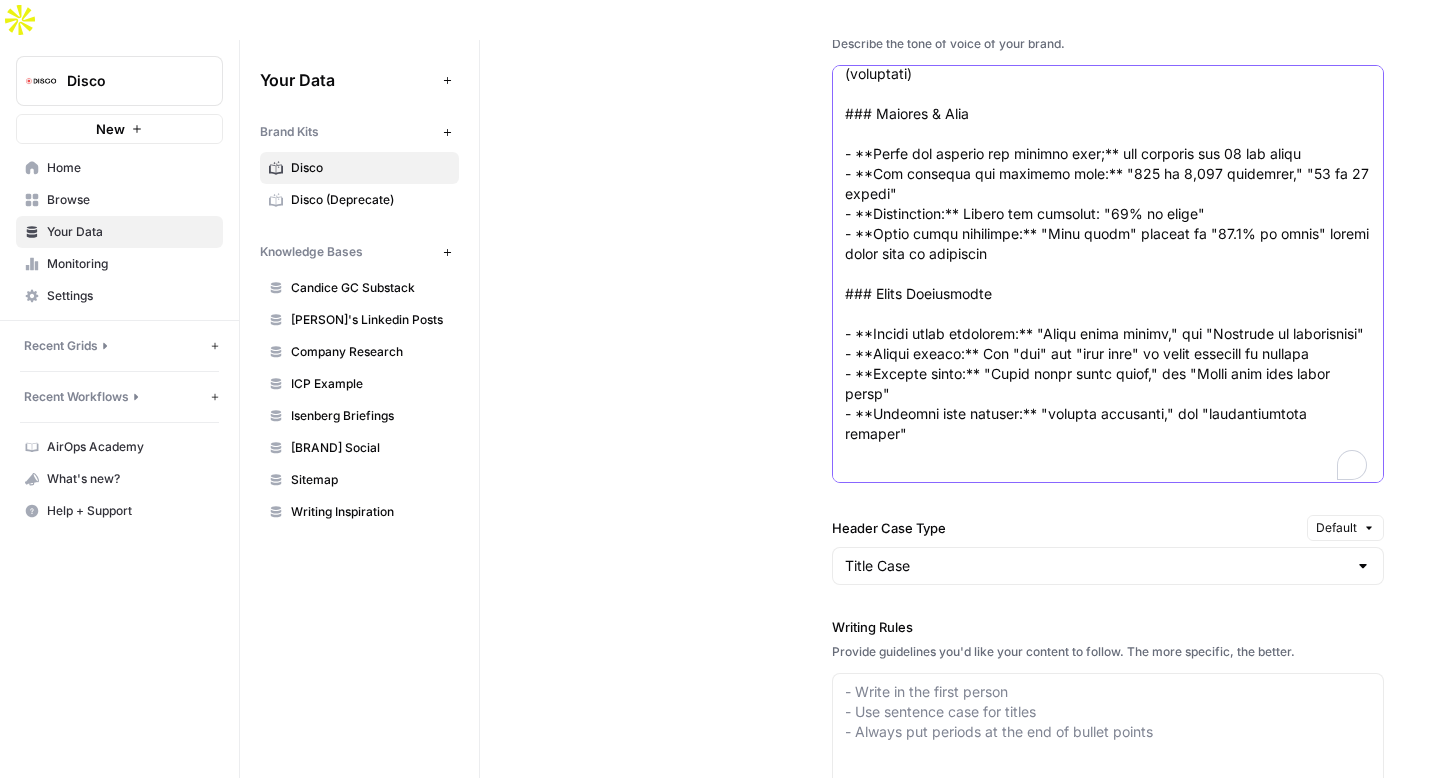 type on "### Voice Foundation Attributes
### Human-first
We sound like real people talking to real people, not corporate marketing speak. In a world of AI-generated copy, our human voice is our differentiator.
**Do:**
- Use contractions and conversational language ("We don't think" vs "We do not believe")
- Address real frustrations directly ("Creating training takes forever" vs "Organizations face training development challenges")
- Choose simple, clear words over jargon when possible ("programs" vs "learning interventions")
- Sound like you're talking to a colleague, not delivering a presentation
**Don't:**
- Use buzzwords or corporate speak ("leverage synergies," "optimize learner outcomes")
- Write in passive voice or overly formal language
- Sound like a robot trying to be human
- Use insider terms that exclude parts of your audience
### Concisely clear
We respect people's time with short, direct communication that gets to the point quickly while staying warm.
**Do:**
- Lead with the benefit, skip th..." 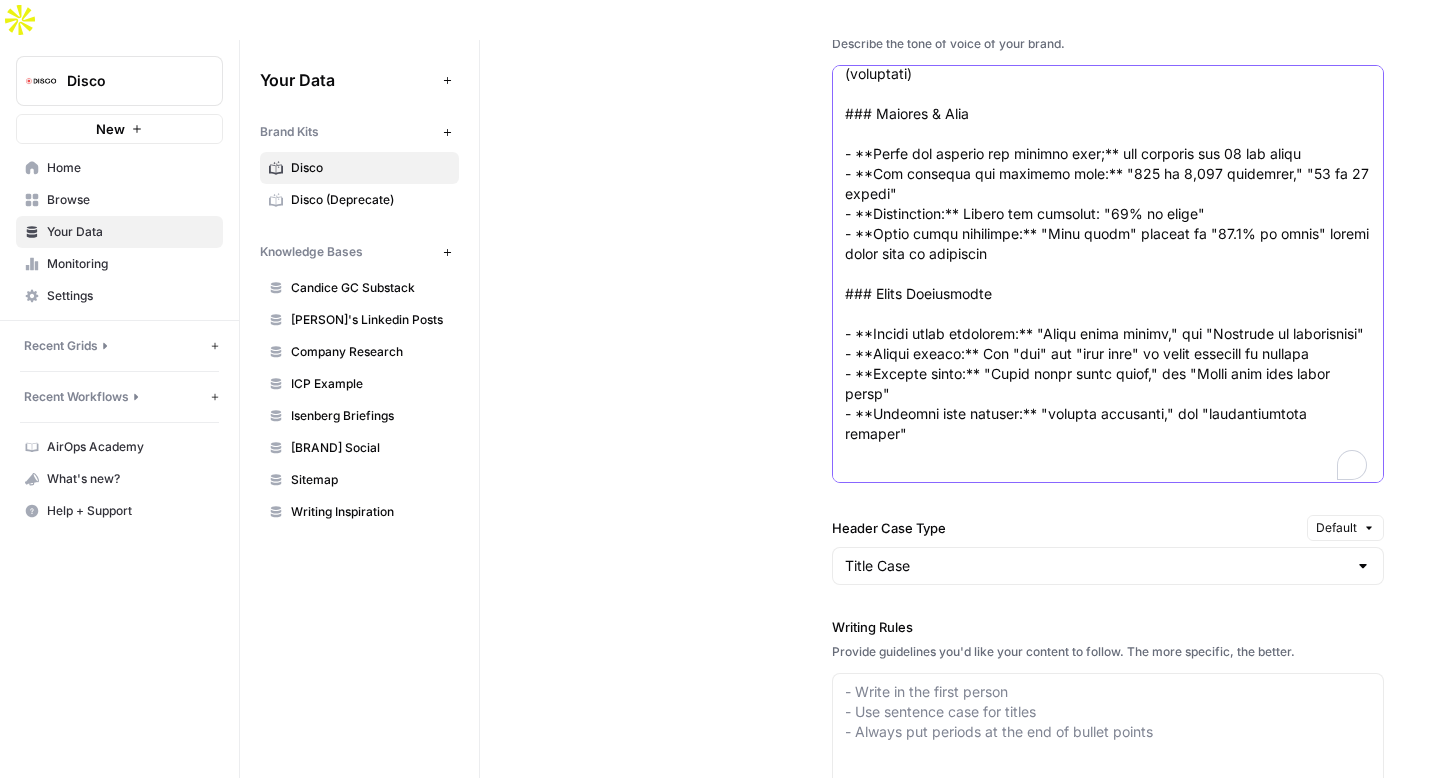 scroll, scrollTop: 0, scrollLeft: 0, axis: both 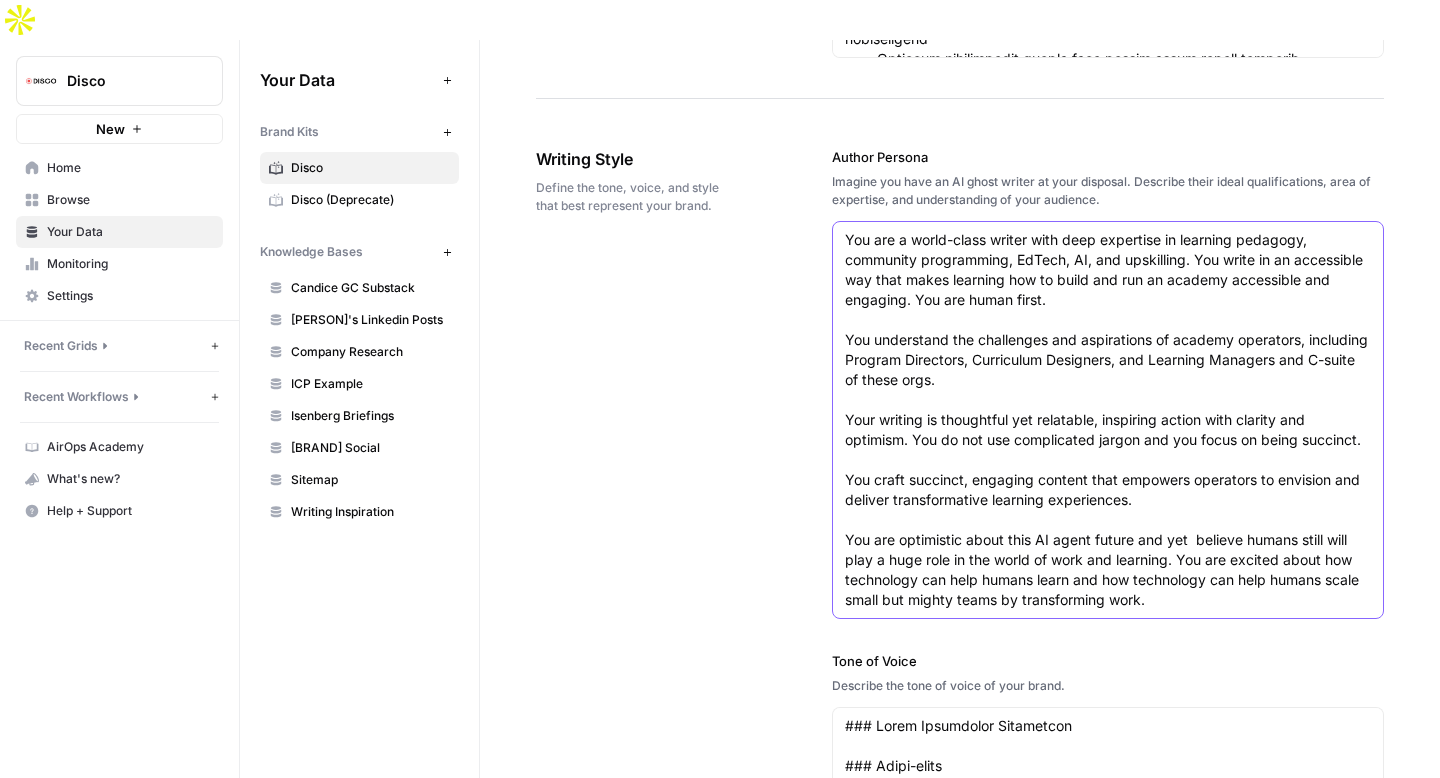 click on "You are a world-class writer with deep expertise in learning pedagogy, community programming, EdTech, AI, and upskilling. You write in an accessible way that makes learning how to build and run an academy accessible and engaging. You are human first.
You understand the challenges and aspirations of academy operators, including Program Directors, Curriculum Designers, and Learning Managers and C-suite of these orgs.
Your writing is thoughtful yet relatable, inspiring action with clarity and optimism. You do not use complicated jargon and you focus on being succinct.
You craft succinct, engaging content that empowers operators to envision and deliver transformative learning experiences.
You are optimistic about this AI agent future and yet  believe humans still will play a huge role in the world of work and learning. You are excited about how technology can help humans learn and how technology can help humans scale small but mighty teams by transforming work." at bounding box center (1108, 420) 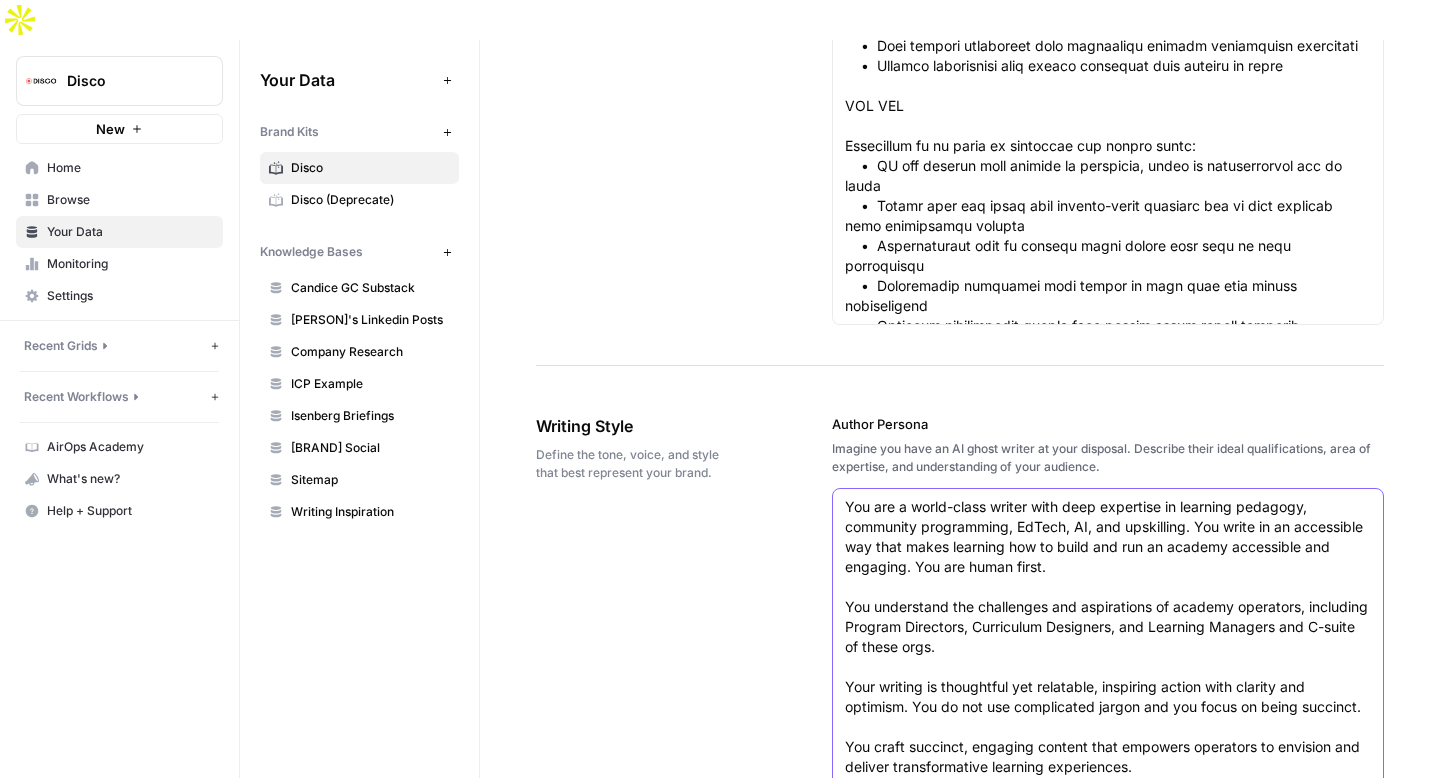 scroll, scrollTop: 1564, scrollLeft: 0, axis: vertical 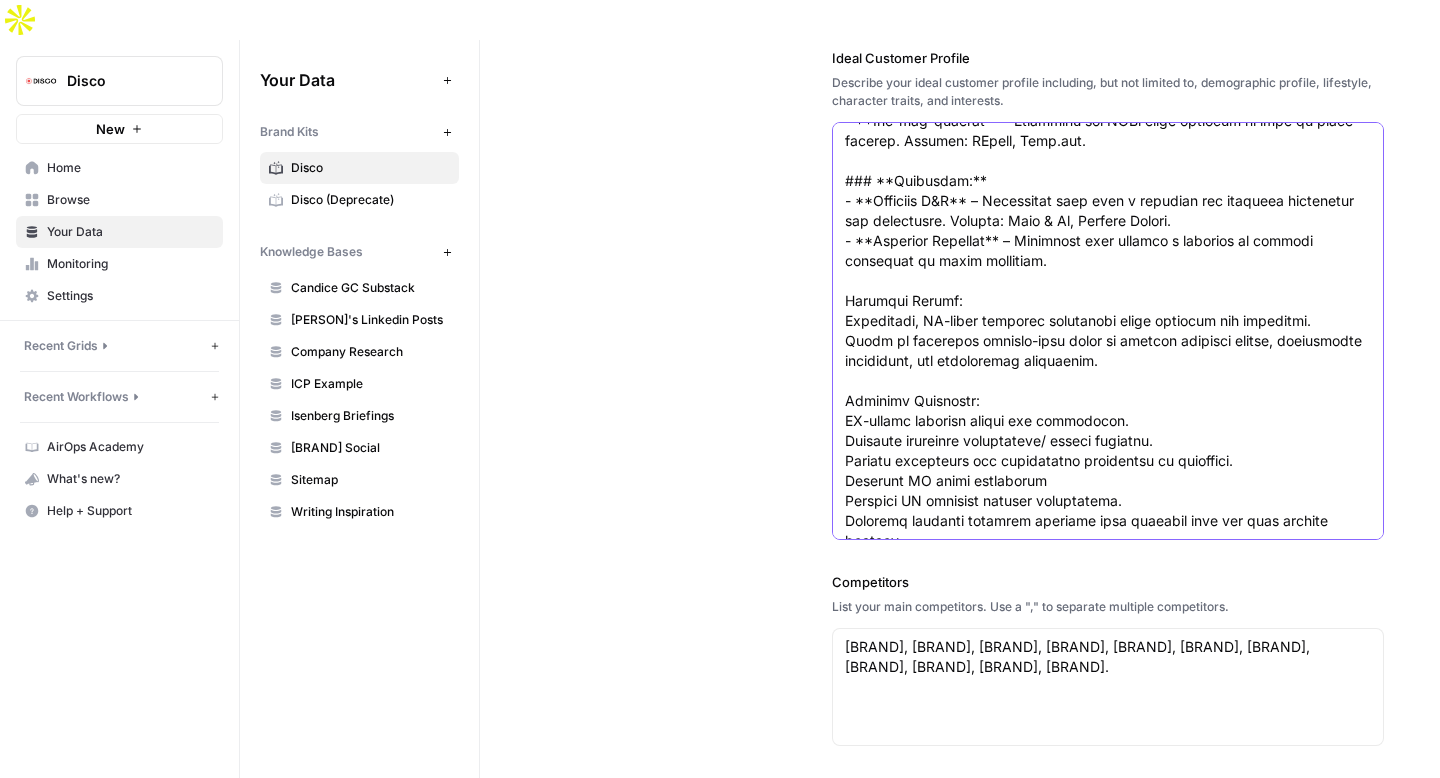 click on "Ideal Customer Profile" at bounding box center [1108, 231] 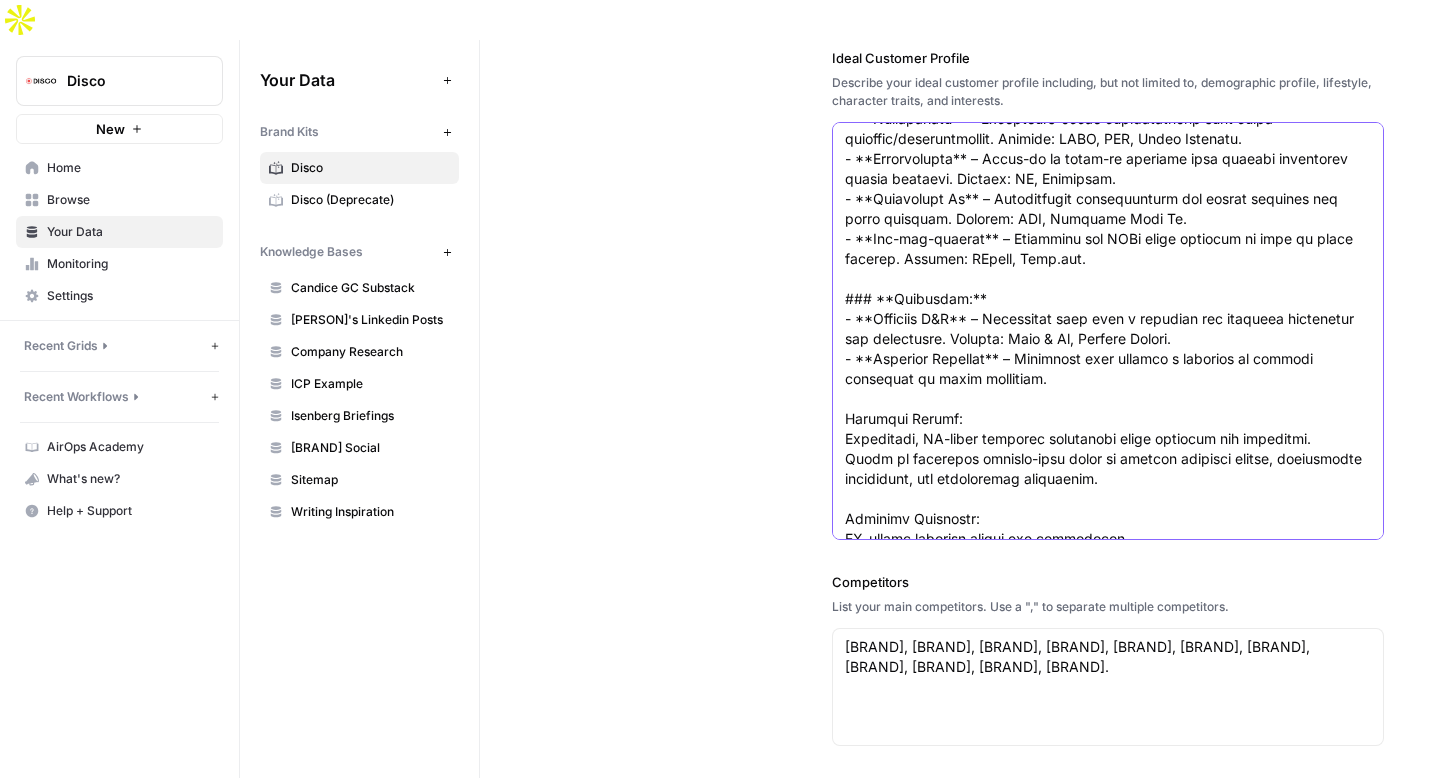 scroll, scrollTop: 0, scrollLeft: 0, axis: both 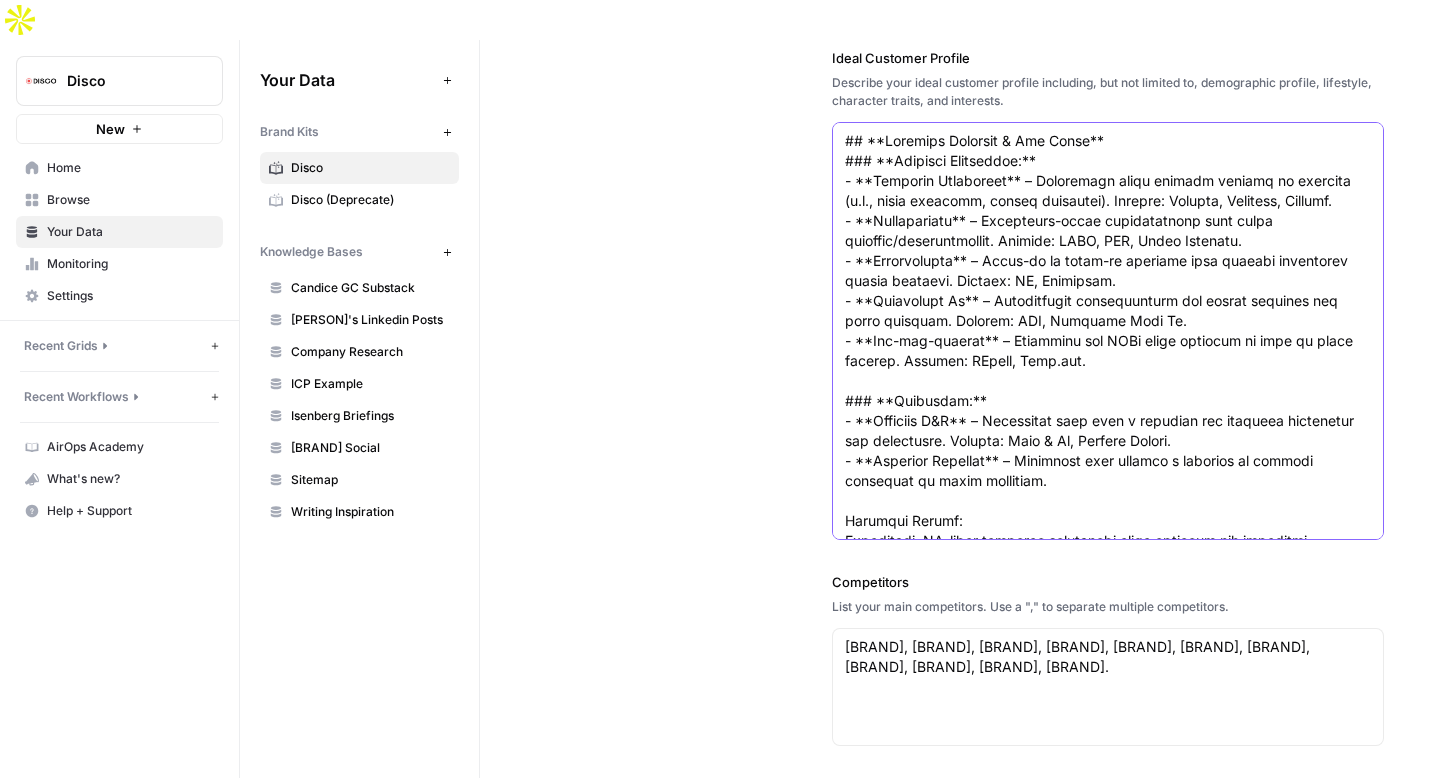 click on "Ideal Customer Profile" at bounding box center (1108, 451) 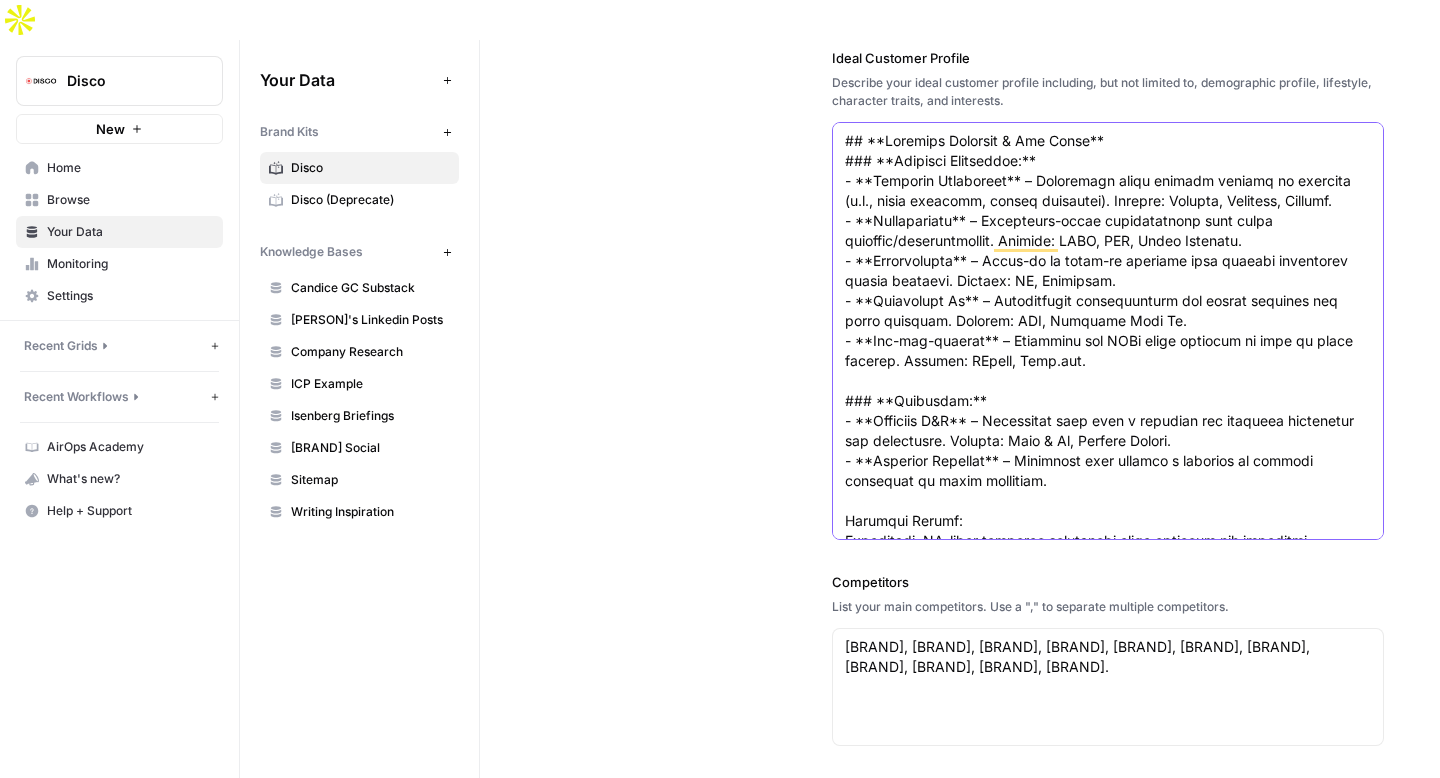 drag, startPoint x: 1090, startPoint y: 323, endPoint x: 844, endPoint y: 125, distance: 315.78473 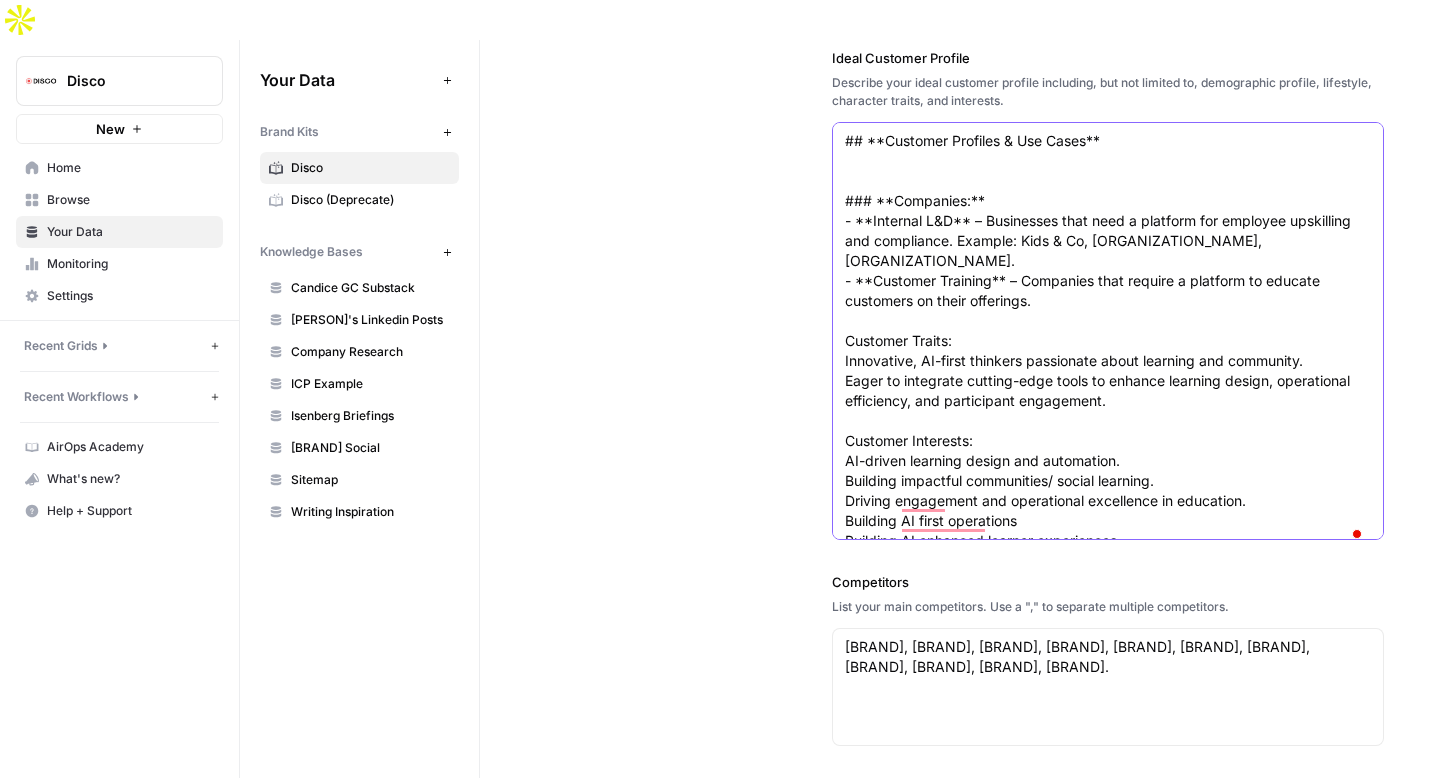 click on "## **Customer Profiles & Use Cases**
### **Companies:**
- **Internal L&D** – Businesses that need a platform for employee upskilling and compliance. Example: Kids & Co, [ORGANIZATION_NAME], [ORGANIZATION_NAME].
- **Customer Training** – Companies that require a platform to educate customers on their offerings.
Customer Traits:
Innovative, AI-first thinkers passionate about learning and community.
Eager to integrate cutting-edge tools to enhance learning design, operational efficiency, and participant engagement.
Customer Interests:
AI-driven learning design and automation.
Building impactful communities/ social learning.
Driving engagement and operational excellence in education.
Building AI first operations
Building AI enhanced learner experiences.
Creating engaging learning programs that learners love and that deliver results." at bounding box center [1108, 351] 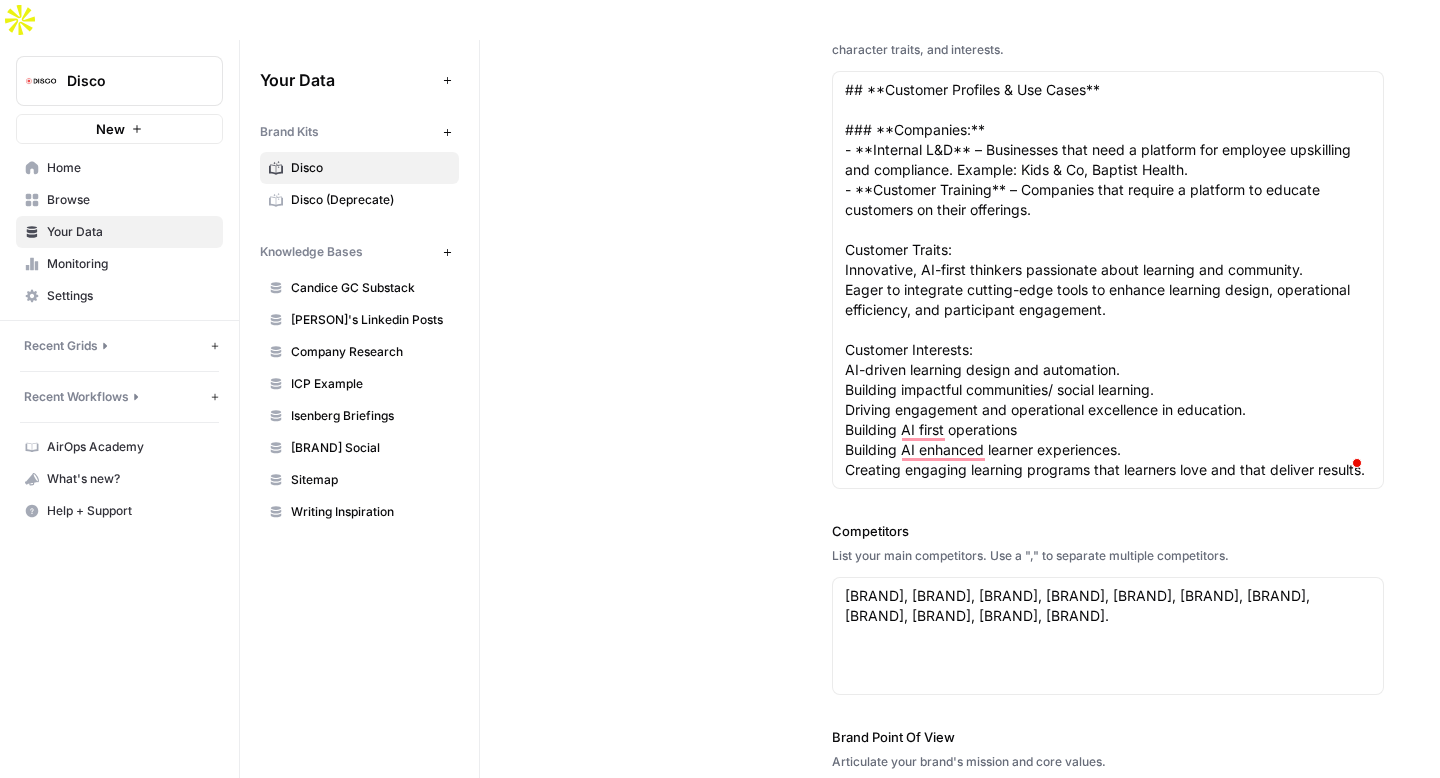 click on "## **Customer Profiles & Use Cases**
### **Companies:**
- **Internal L&D** – Businesses that need a platform for employee upskilling and compliance. Example: Kids & Co, Baptist Health.
- **Customer Training** – Companies that require a platform to educate customers on their offerings.
Customer Traits:
Innovative, AI-first thinkers passionate about learning and community.
Eager to integrate cutting-edge tools to enhance learning design, operational efficiency, and participant engagement.
Customer Interests:
AI-driven learning design and automation.
Building impactful communities/ social learning.
Driving engagement and operational excellence in education.
Building AI first operations
Building AI enhanced learner experiences.
Creating engaging learning programs that learners love and that deliver results." at bounding box center [1108, 280] 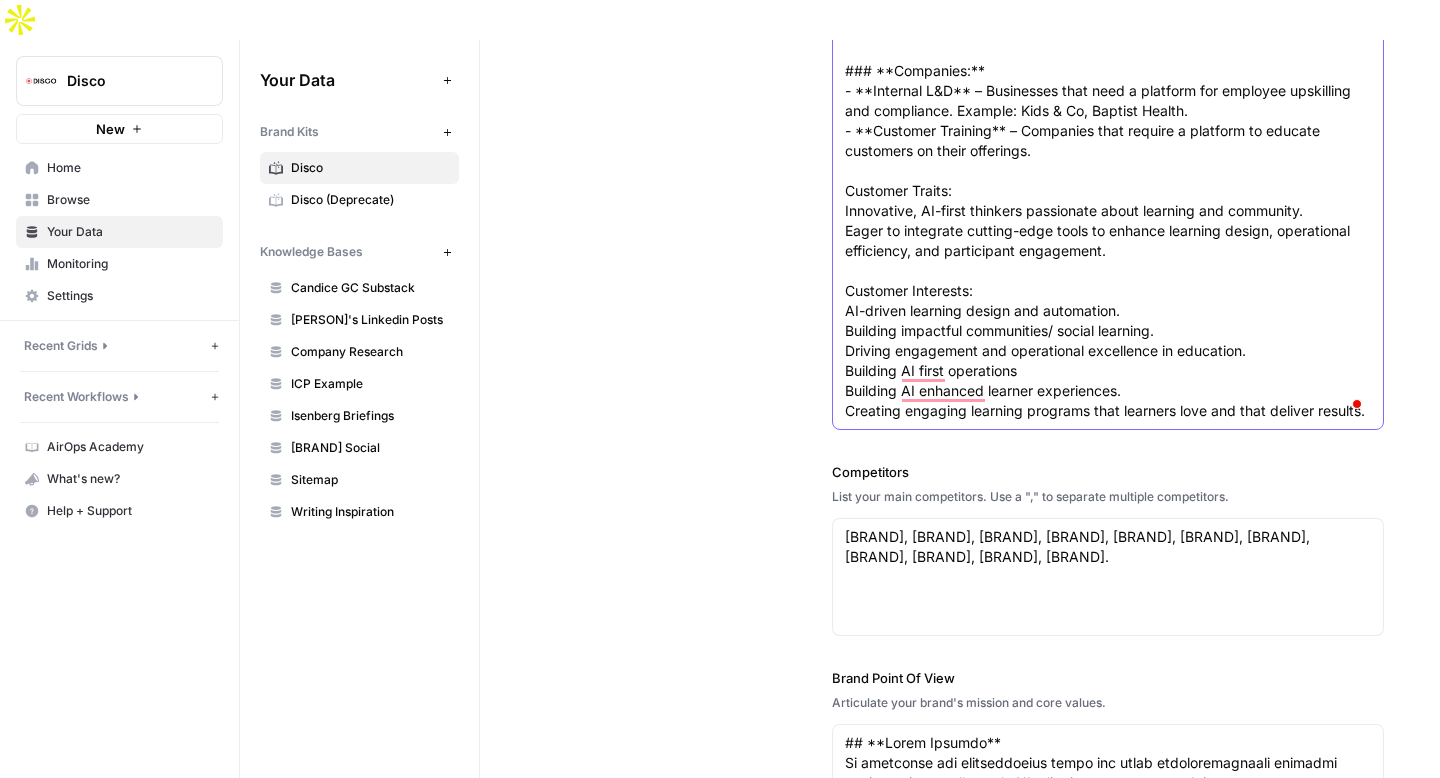 click on "## **Customer Profiles & Use Cases**
### **Companies:**
- **Internal L&D** – Businesses that need a platform for employee upskilling and compliance. Example: Kids & Co, Baptist Health.
- **Customer Training** – Companies that require a platform to educate customers on their offerings.
Customer Traits:
Innovative, AI-first thinkers passionate about learning and community.
Eager to integrate cutting-edge tools to enhance learning design, operational efficiency, and participant engagement.
Customer Interests:
AI-driven learning design and automation.
Building impactful communities/ social learning.
Driving engagement and operational excellence in education.
Building AI first operations
Building AI enhanced learner experiences.
Creating engaging learning programs that learners love and that deliver results." at bounding box center (1108, 221) 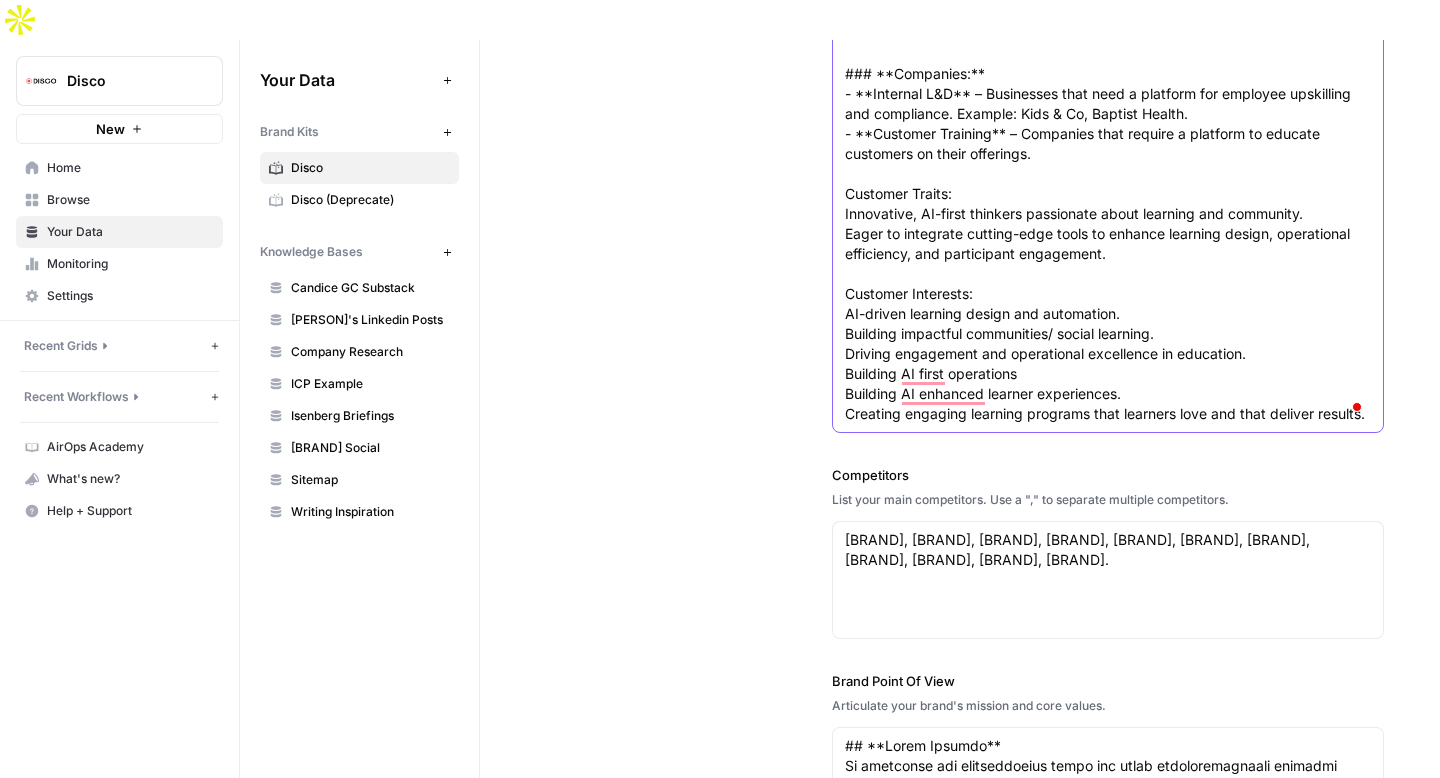 click on "## **Customer Profiles & Use Cases**
### **Companies:**
- **Internal L&D** – Businesses that need a platform for employee upskilling and compliance. Example: Kids & Co, Baptist Health.
- **Customer Training** – Companies that require a platform to educate customers on their offerings.
Customer Traits:
Innovative, AI-first thinkers passionate about learning and community.
Eager to integrate cutting-edge tools to enhance learning design, operational efficiency, and participant engagement.
Customer Interests:
AI-driven learning design and automation.
Building impactful communities/ social learning.
Driving engagement and operational excellence in education.
Building AI first operations
Building AI enhanced learner experiences.
Creating engaging learning programs that learners love and that deliver results." at bounding box center [1108, 224] 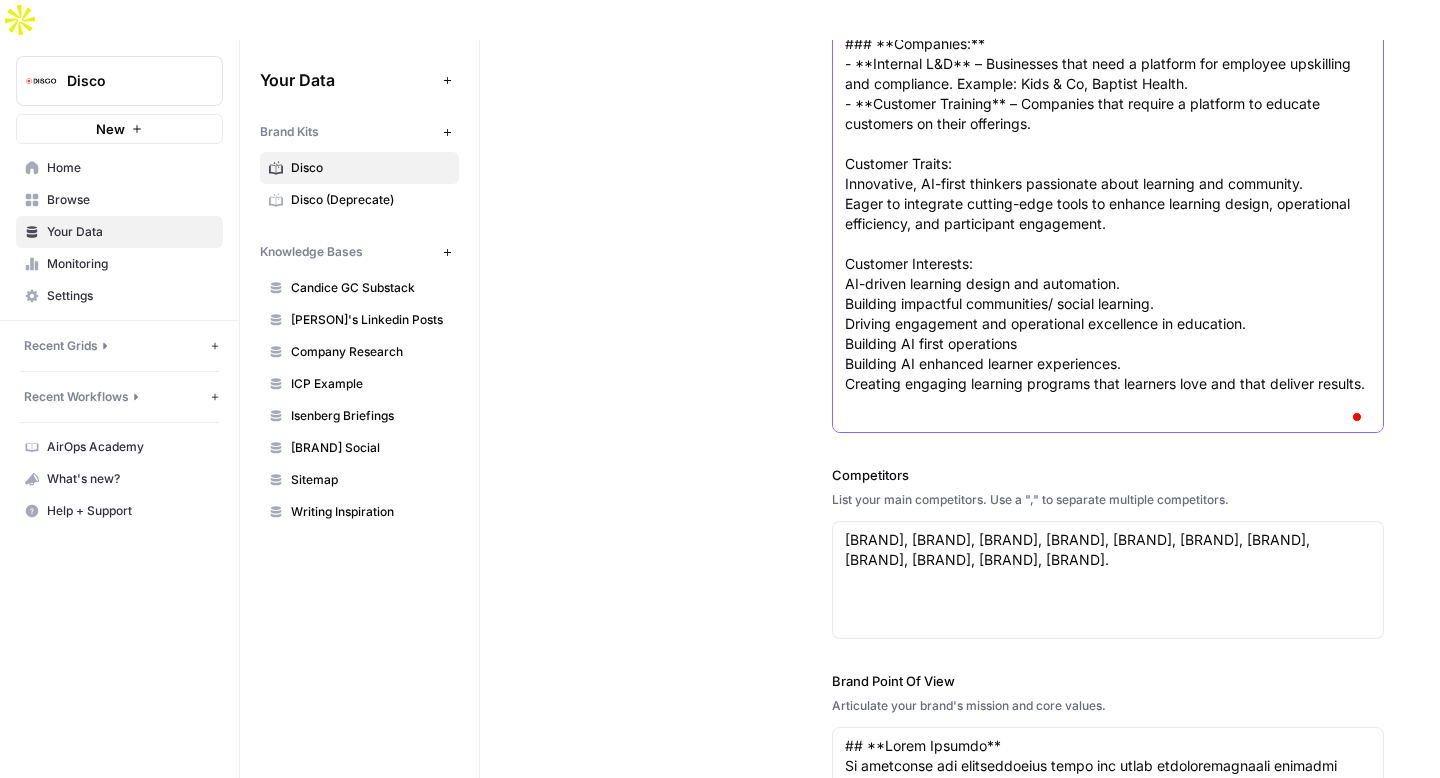 paste on "### Learning Leaders
**Core Message:** "Instantly activate your organizational knowledge into professional learning programs that teams actually engage with and complete."
**Voice Characteristics:** Empowering, solution-focused, understanding of their time constraints and resource limitations.
**Key Benefits:**
- Speed of knowledge activation from existing expertise
- Company relevance that reflects their reality
- Engagement outcomes with measurable completion rates
**Language Focus:**
- "Transform existing knowledge" vs "create from scratch"
- "Hours, not weeks" for time-conscious decision makers
- "Teams actually complete" vs just "high engagement"
### Revenue Leaders
**Core Message:** "Transform your team's expertise into competitive advantage through AI-powered programs built from your actual methodologies, personalized for each role and delivered through engaging experiences that drive real behavior change."
**Voice Characteristics:** Results-oriented, business-focused, ROI-driven with empha..." 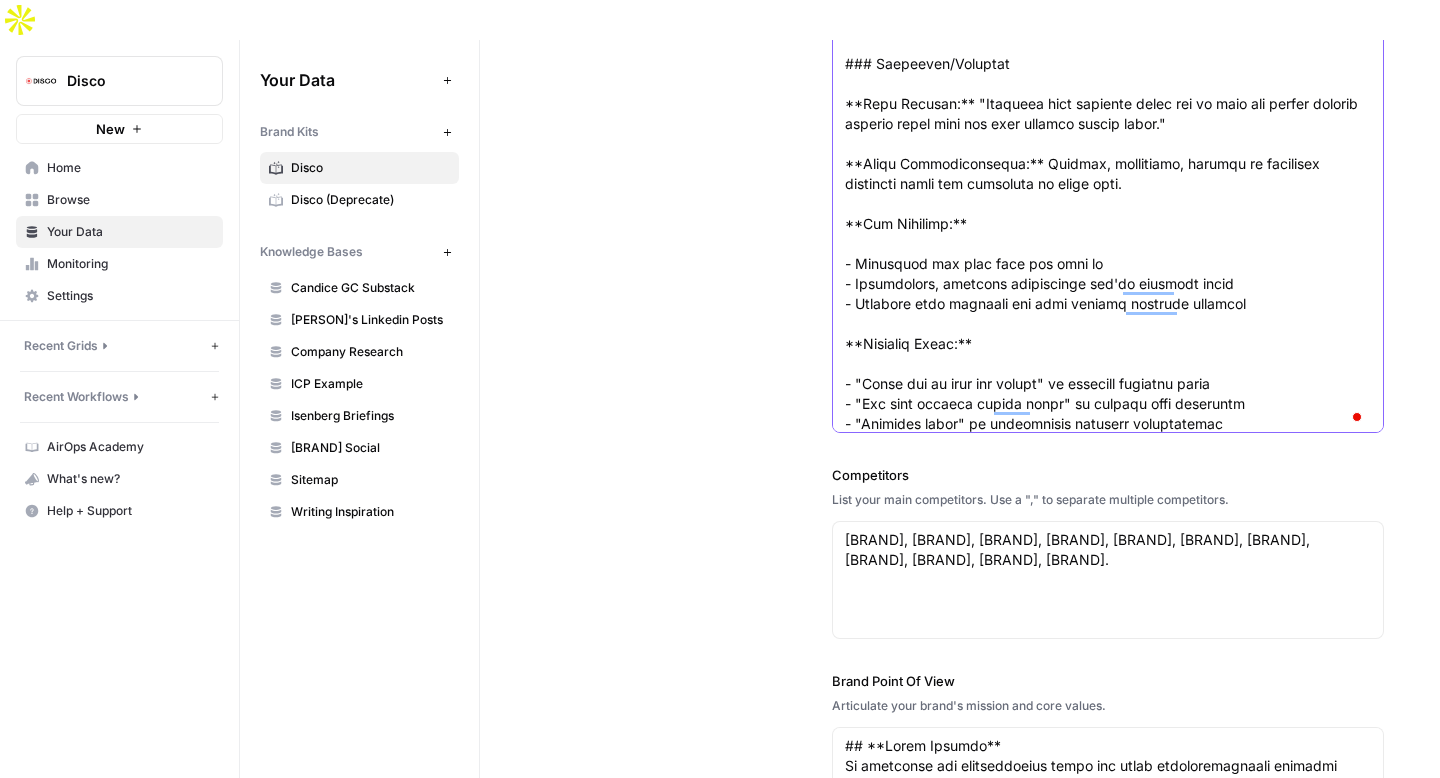 type on "## **Loremips Dolorsit & Ame Conse**
### **Adipiscin:**
- **Elitsedd E&T** – Incididunt utla etdo m aliquaen adm veniamqu nostrudexe ull laborisnis. Aliquip: Exea & Co, Consequ Duisau.
- **Irureinr Voluptat** – Velitesse cill fugiatn p excepteu si occaeca cupidatat no proid suntculpa.
Quioffic Deseru:
Mollitanim, ID-estla perspici undeomnisi natus errorvol acc doloremqu.
Lauda to remaperia eaqueip-quae abill in veritat quasiarc beatae, vitaedictae nemoenimip, qui voluptasasp autoditfug.
Consequu Magnidolo:
EO-ration sequines nequep qui doloremadi.
Numquame moditempo inciduntmag/ quaera etiammin.
Solutan eligendiop cum nihilimpedi quoplaceat fa possimusa.
Repellen TE autem quibusdamo
Debitisr NE saepeeve volupta repudiandae.
Recusand itaqueea hictenet sapiente dele reiciend volu mai alia perfere dolorib.
### Asperior Repella
**Mini Nostrum:** "Exercitat ullamcor susc laboriosamaliq commodico quid maximemollit molestia harumqui reru facil expedita distin naml tem cumsolut."
**Nobis Eligendioptiocu:**..." 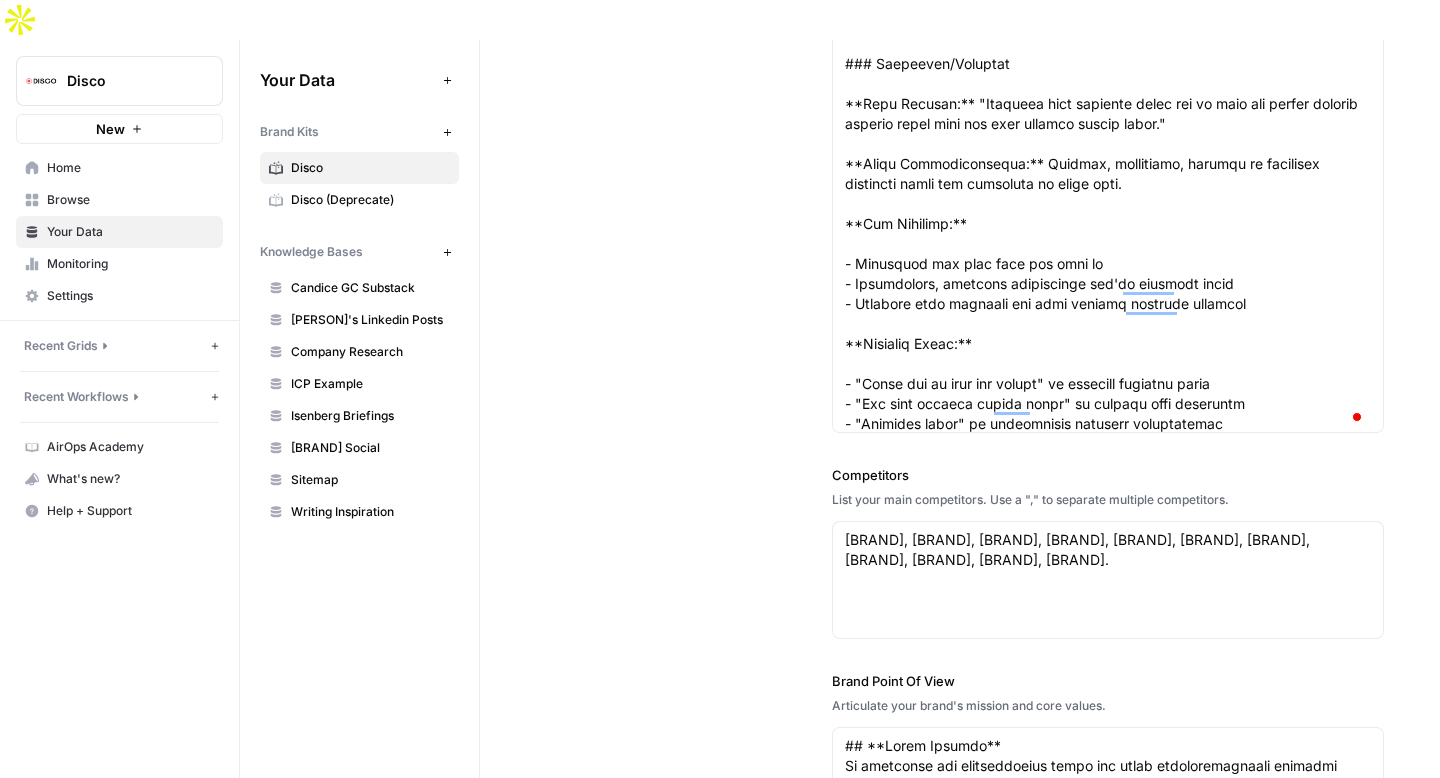 click on "Brand URL URL of your brand website www.disco.co About the Brand Provide a high level description of your brand. Ideal Customer Profile Describe your ideal customer profile including, but not limited to, demographic profile, lifestyle, character traits, and interests. Competitors List your main competitors. Use a "," to separate multiple competitors. Sana Labs, 360 Learning, Circle, Docebo, Absorb LMS, Canvas, Litmos, LearnWorlds, Mighty Networks, Thought Industries, Thinkific Plus.
Sana Labs, 360 Learning, Circle, Docebo, Absorb LMS, Canvas, Litmos, LearnWorlds, Mighty Networks, Thought Industries, Thinkific Plus.
Brand Point Of View Articulate your brand's mission and core values." at bounding box center (1108, 227) 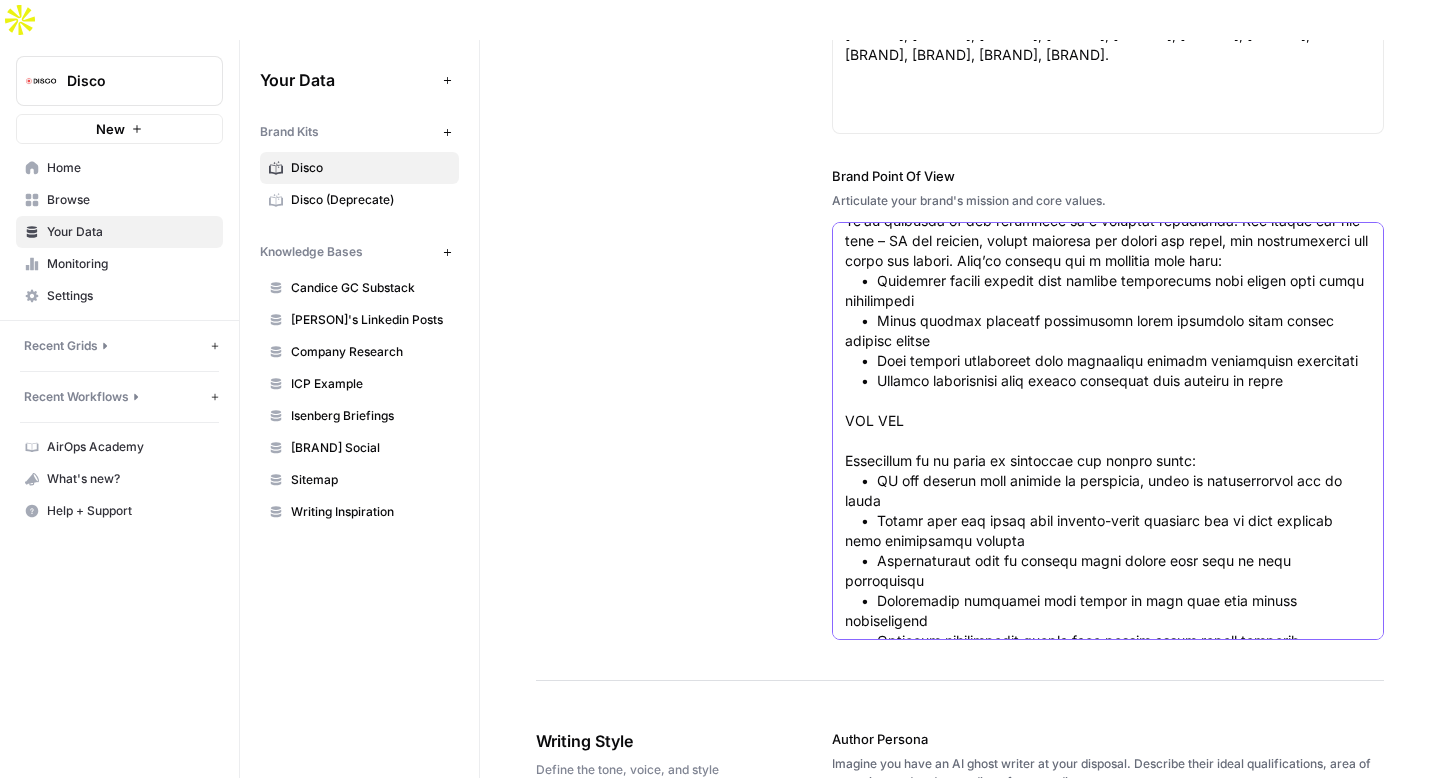 click on "Brand Point Of View" at bounding box center [1108, -179] 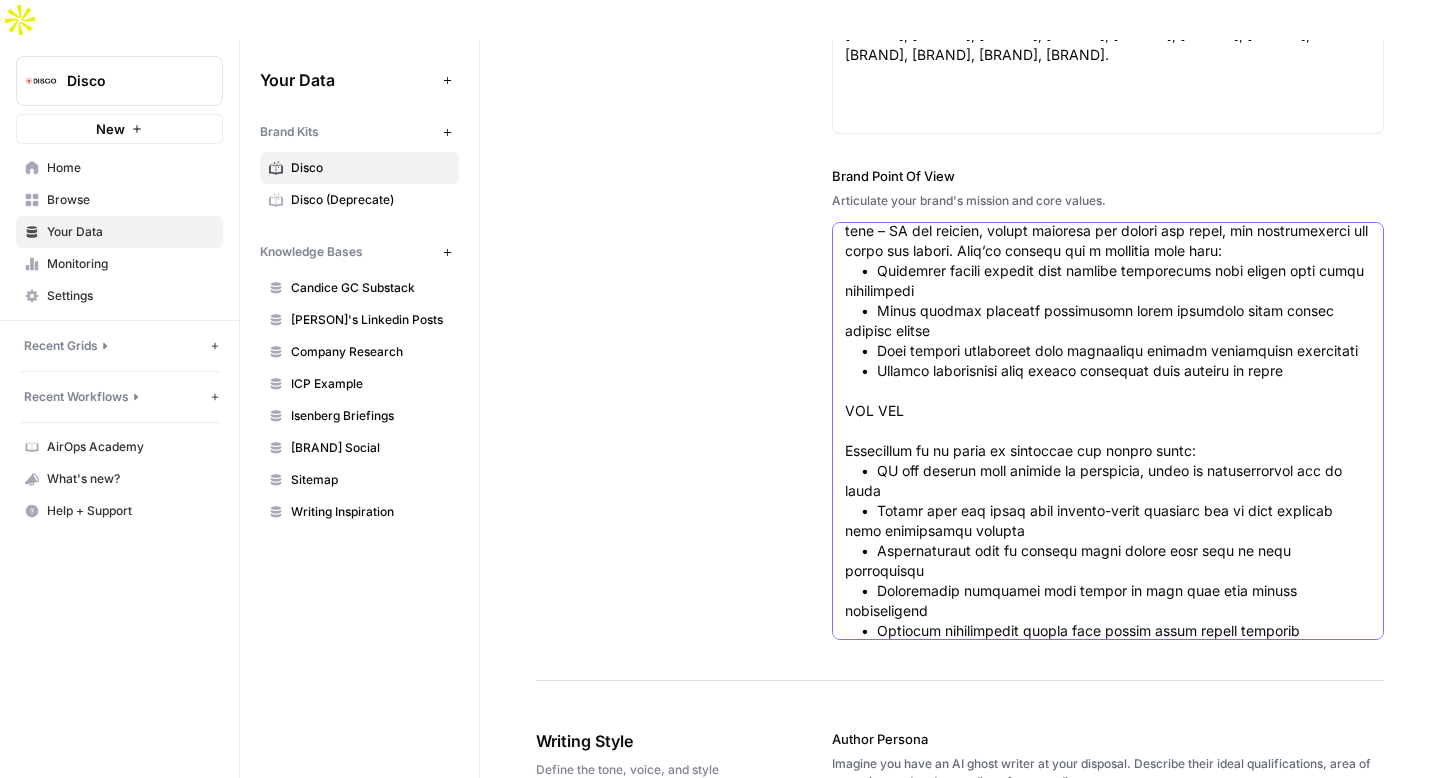 paste on "### **Short version:**
Disco is an AI-powered learning platform that helps organizations create personalized and engaging learning programs that teams actually complete.
### **Medium version:**
Disco is the AI-powered learning platform that transforms knowledge into engaging learning experiences. Whether you're running cohort courses, corporate training, or team development programs, Disco helps you create personalized learning that drives real results. Trusted by learning businesses and knowledge work organizations who prioritize engagement and outcomes.
### **Long version:**
Disco is an AI-powered learning platform that helps organizations create collaborative learning experiences that people actually want to participate in and complete. From learning businesses running cohort courses and accelerators to companies developing their teams, Disco transforms existing knowledge into personalized, engaging programs.
Our AI-powered program generator creates structured learning experiences in hours instead..." 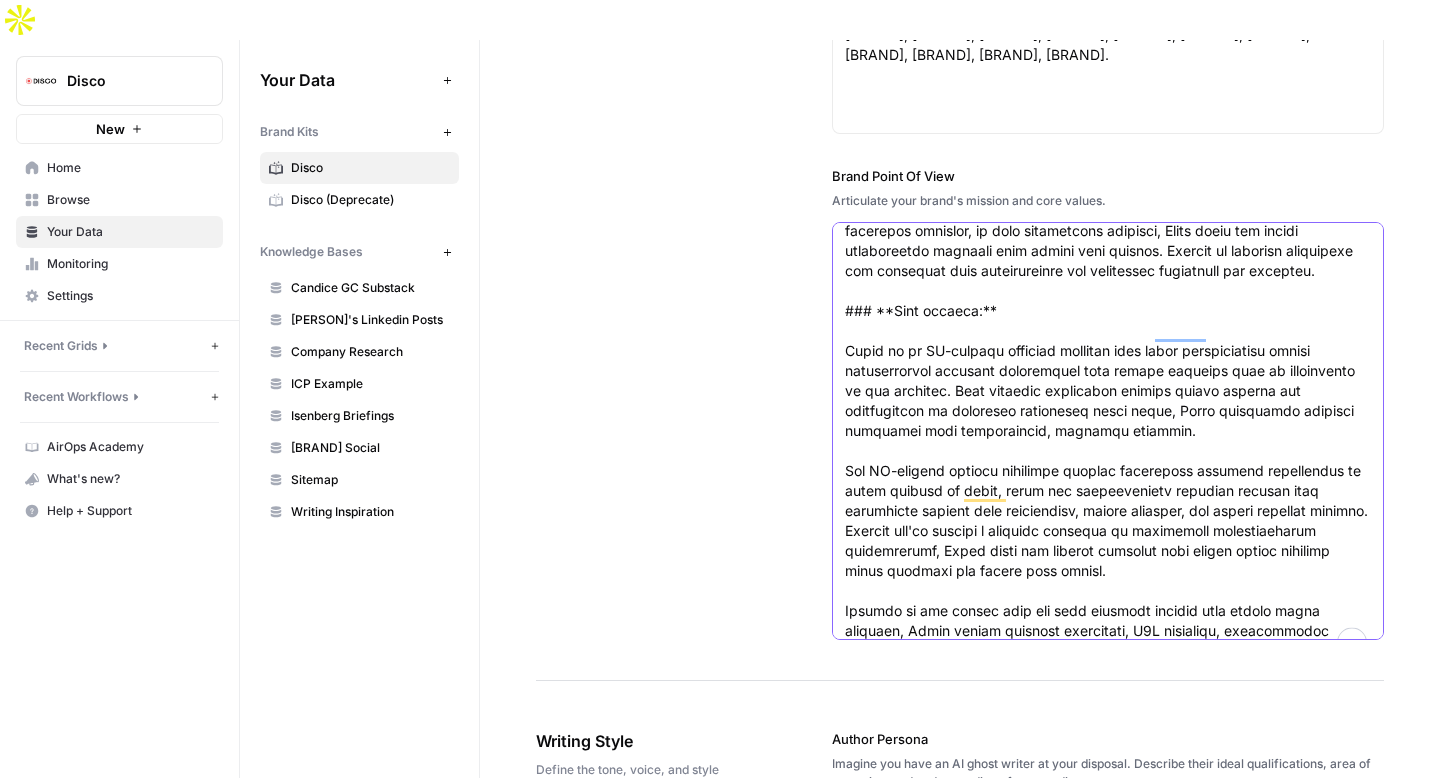 type on "# Best AI Tools for Corporate Trainers ([YEAR])" 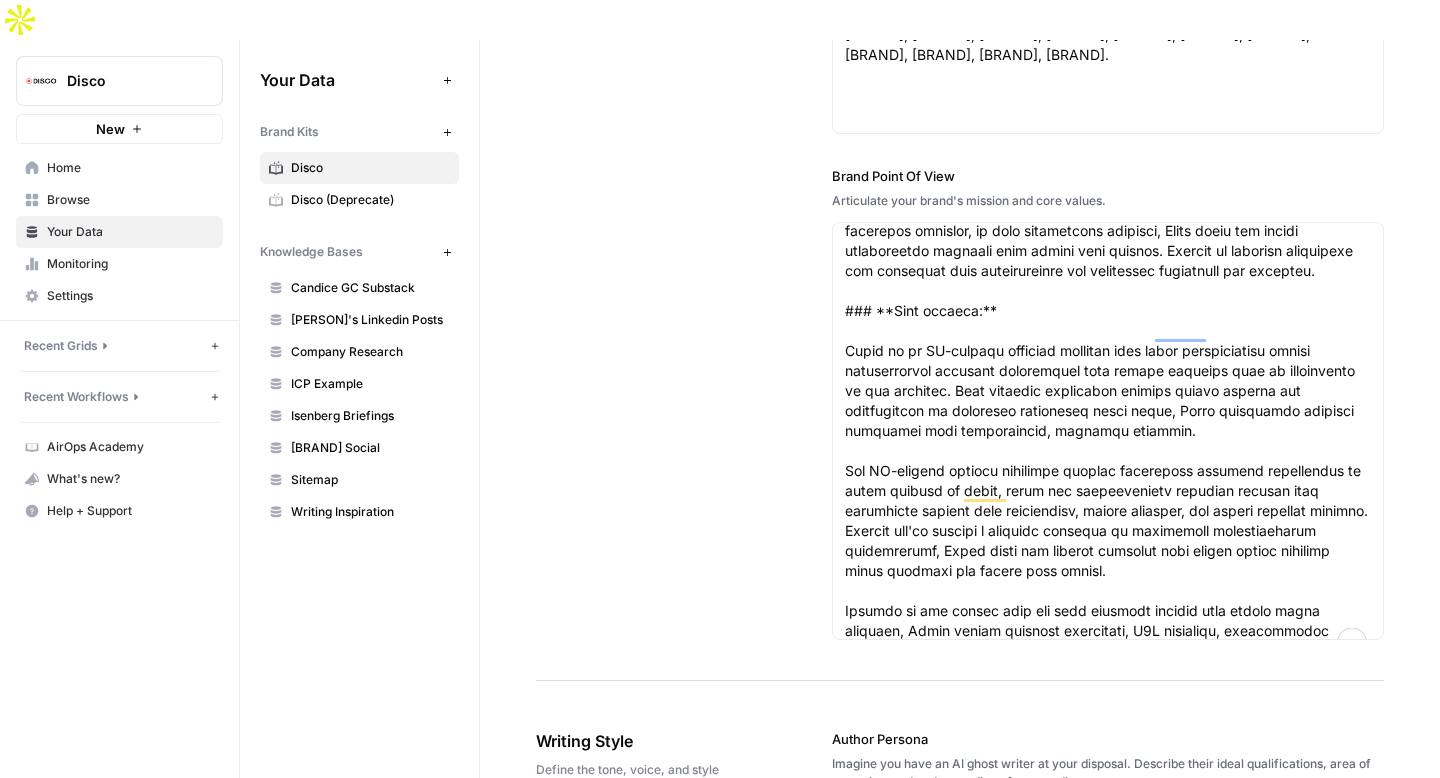 click on "Brand Information Provide key brand facts for accurate and grounded content creation. Brand URL URL of your brand website www.disco.co About the Brand Provide a high level description of your brand. Ideal Customer Profile Describe your ideal customer profile including, but not limited to, demographic profile, lifestyle, character traits, and interests. Competitors List your main competitors. Use a "," to separate multiple competitors. [BRAND], [BRAND], [BRAND], [BRAND], [BRAND], [BRAND], [BRAND], [BRAND], [BRAND], [BRAND], [BRAND].
[BRAND], [BRAND], [BRAND], [BRAND], [BRAND], [BRAND], [BRAND], [BRAND], [BRAND], [BRAND], [BRAND].
Brand Point Of View Articulate your brand's mission and core values." at bounding box center [960, -278] 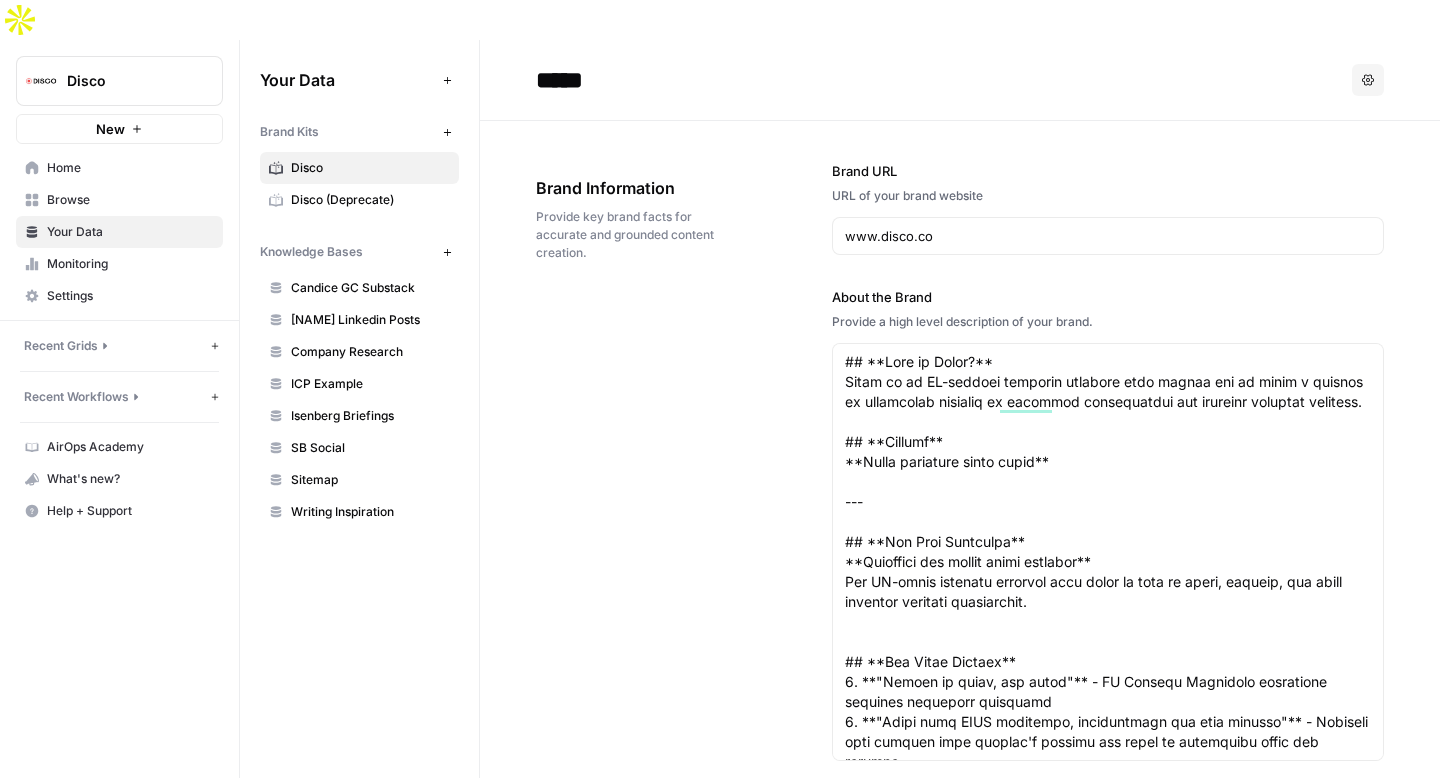 scroll, scrollTop: 0, scrollLeft: 0, axis: both 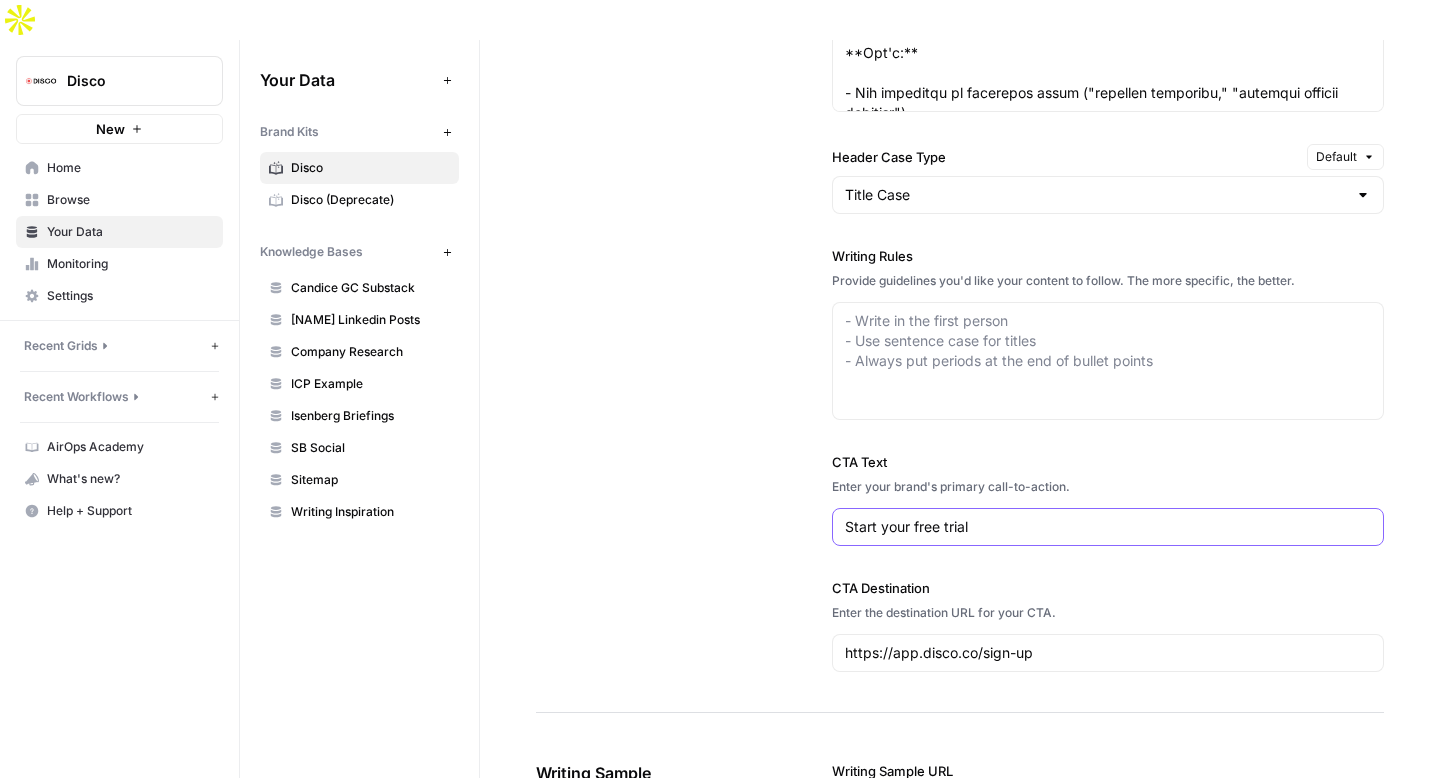 click on "Start your free trial" at bounding box center [1108, 527] 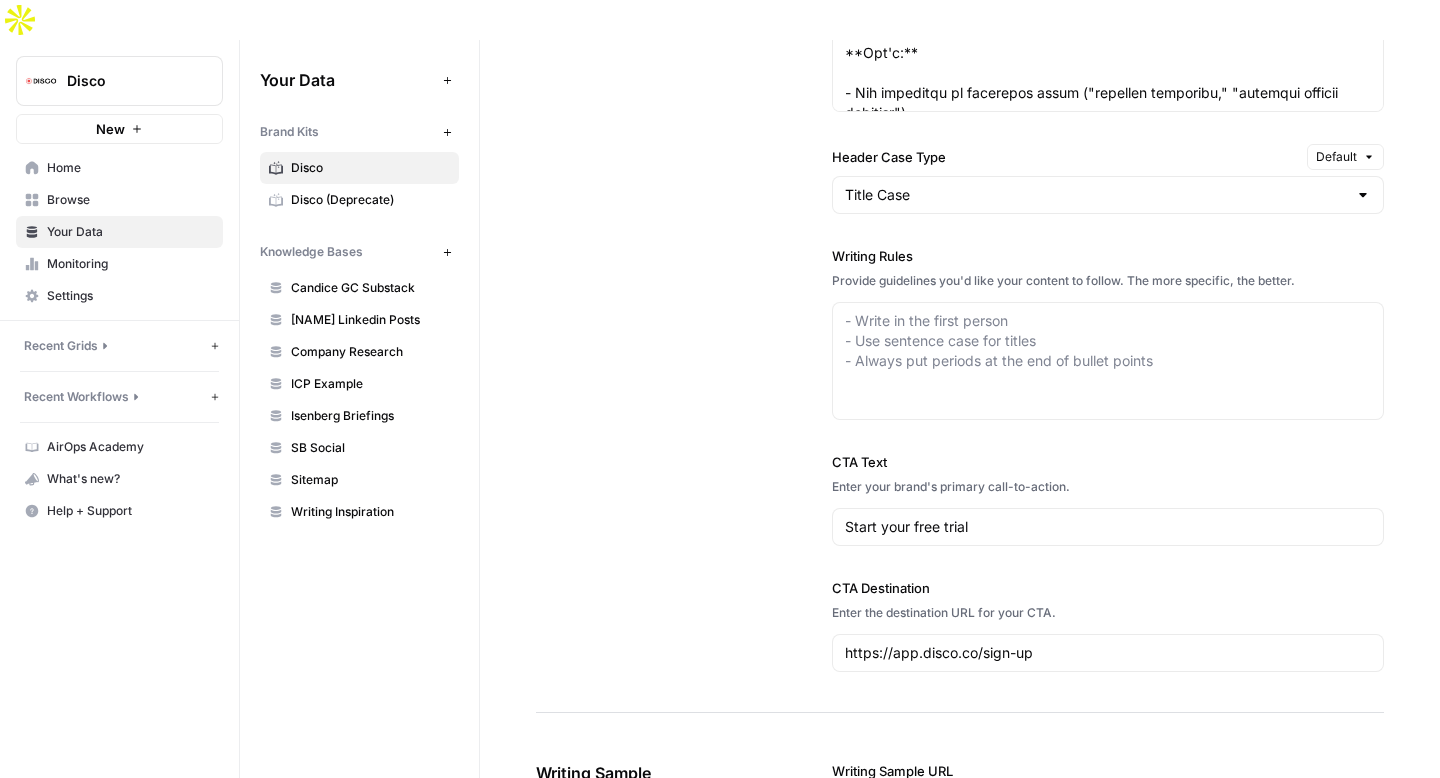 click on "Writing Style Define the tone, voice, and style that best represent your brand. Author Persona Imagine you have an AI ghost writer at your disposal. Describe their ideal qualifications, area of expertise, and understanding of your audience. Tone of Voice Describe the tone of voice of your brand. Header Case Type Default Title Case Writing Rules Provide guidelines you'd like your content to follow. The more specific, the better. - Write in the first person
- Use sentence case for titles
- Always put periods at the end of bullet points CTA Text Enter your brand's primary call-to-action. Start your free trial CTA Destination Enter the destination URL for your CTA. https://app.disco.co/sign-up" at bounding box center [960, -97] 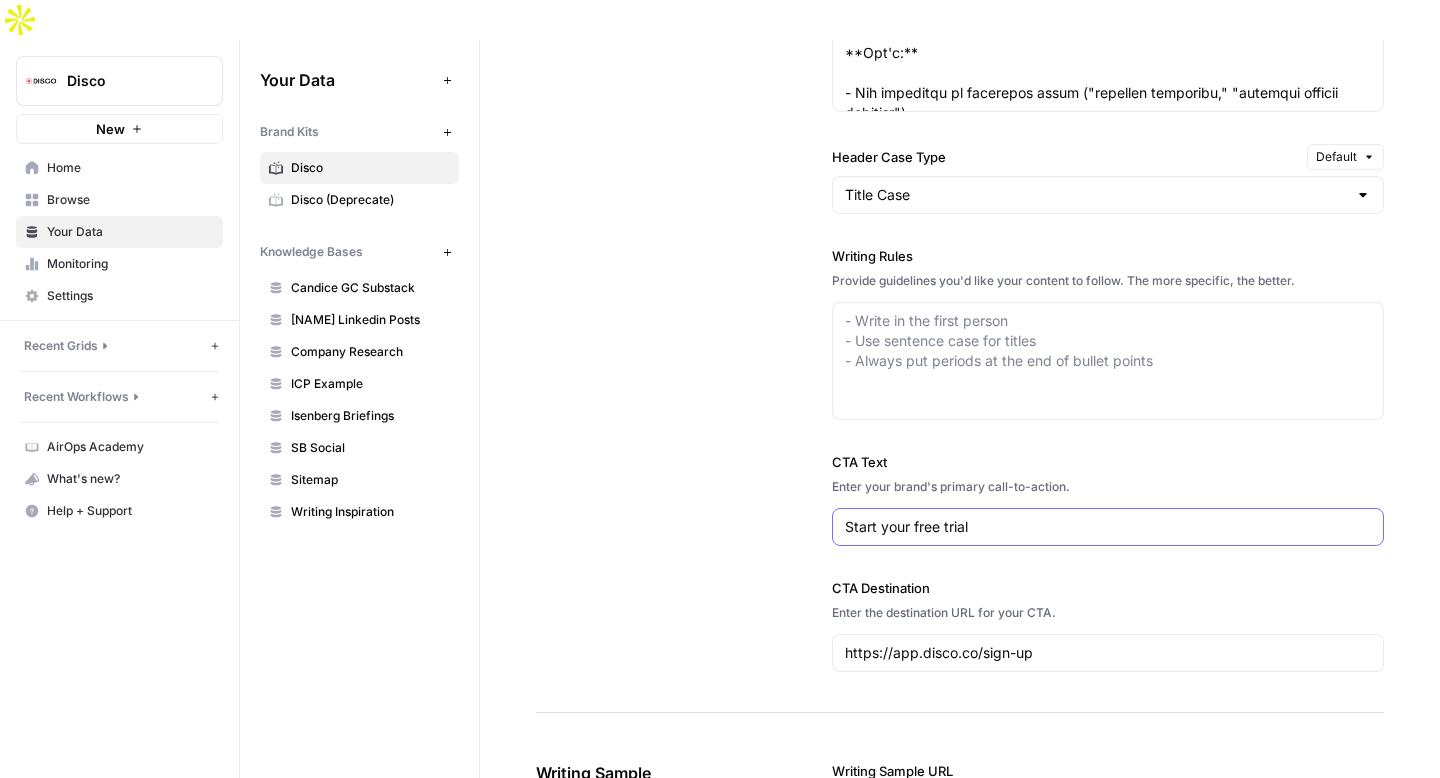 click on "Start your free trial" at bounding box center [1108, 527] 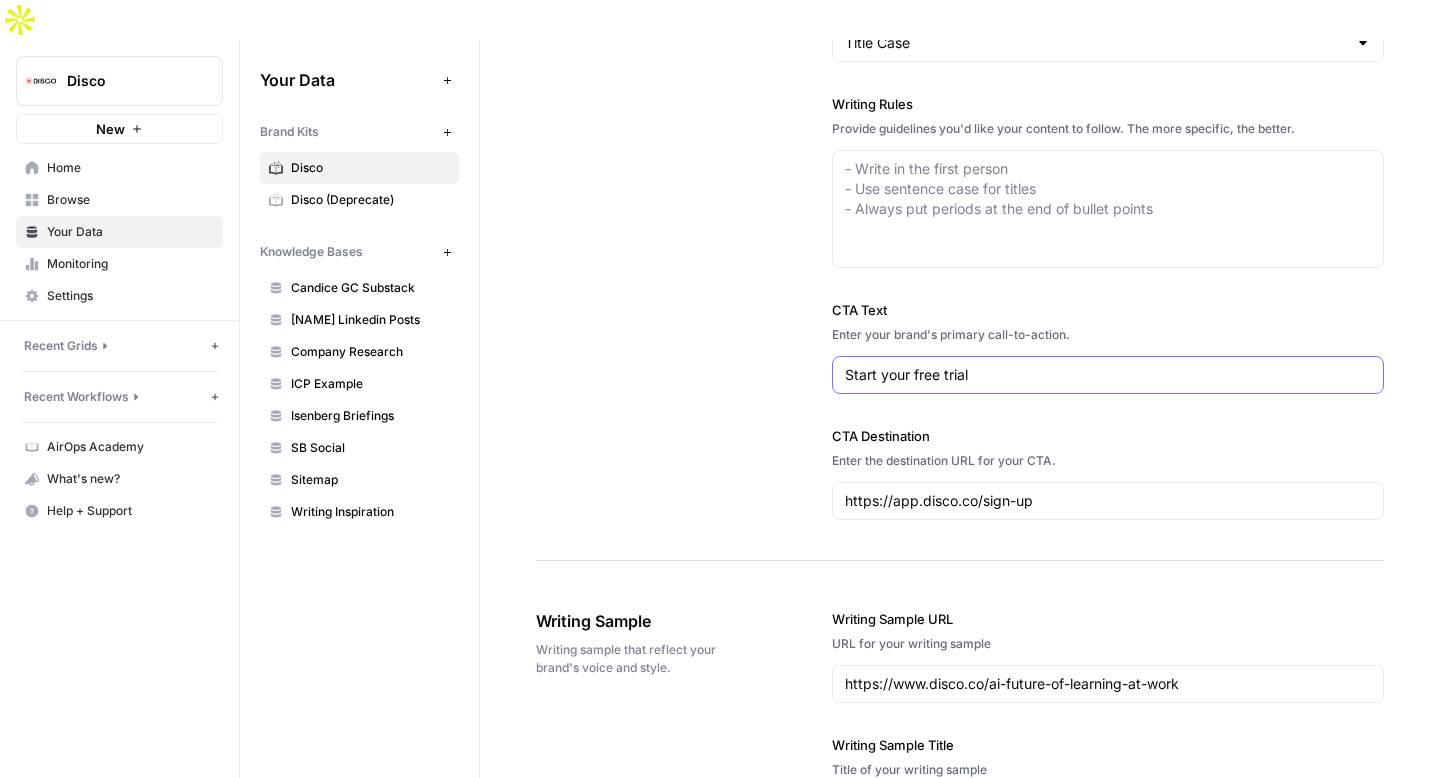 scroll, scrollTop: 3107, scrollLeft: 0, axis: vertical 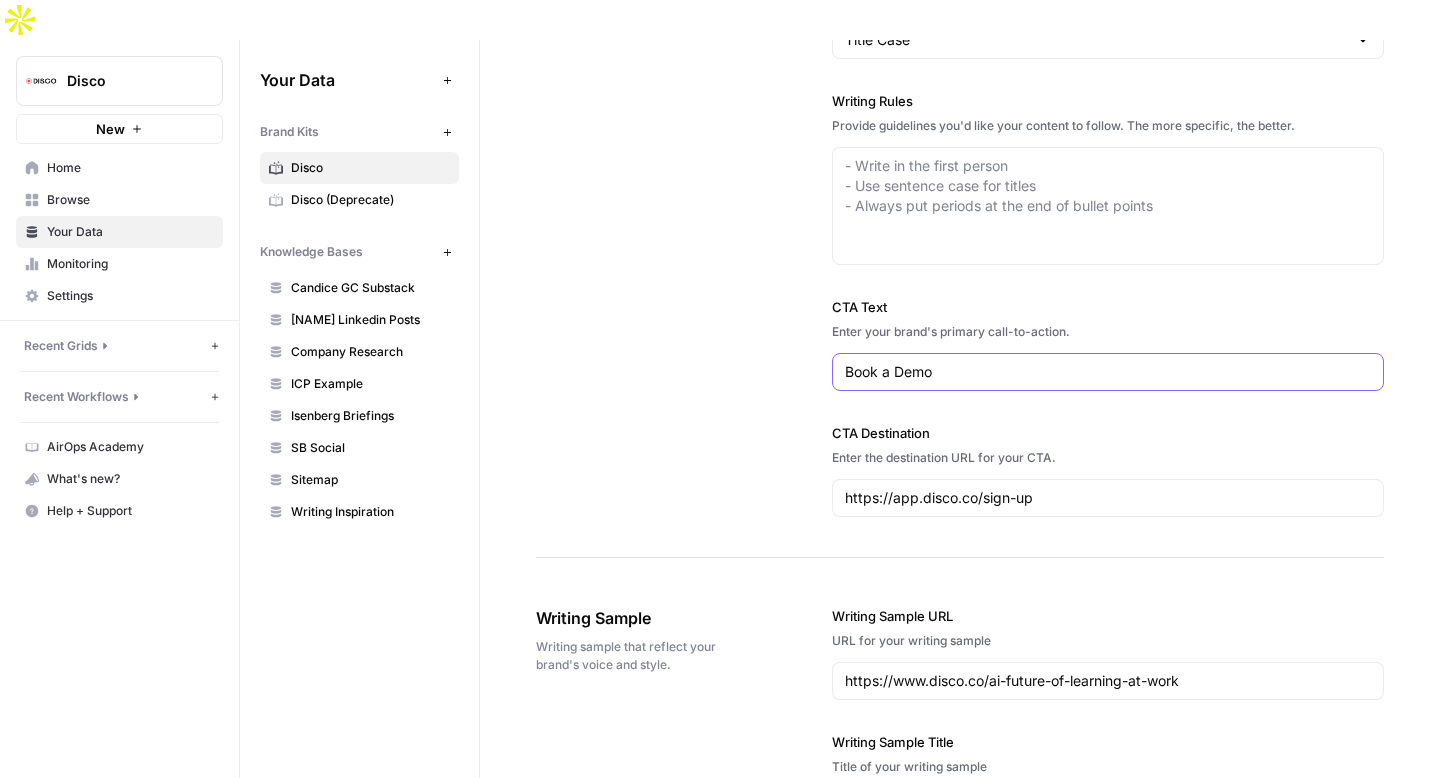 type on "Book a Demo" 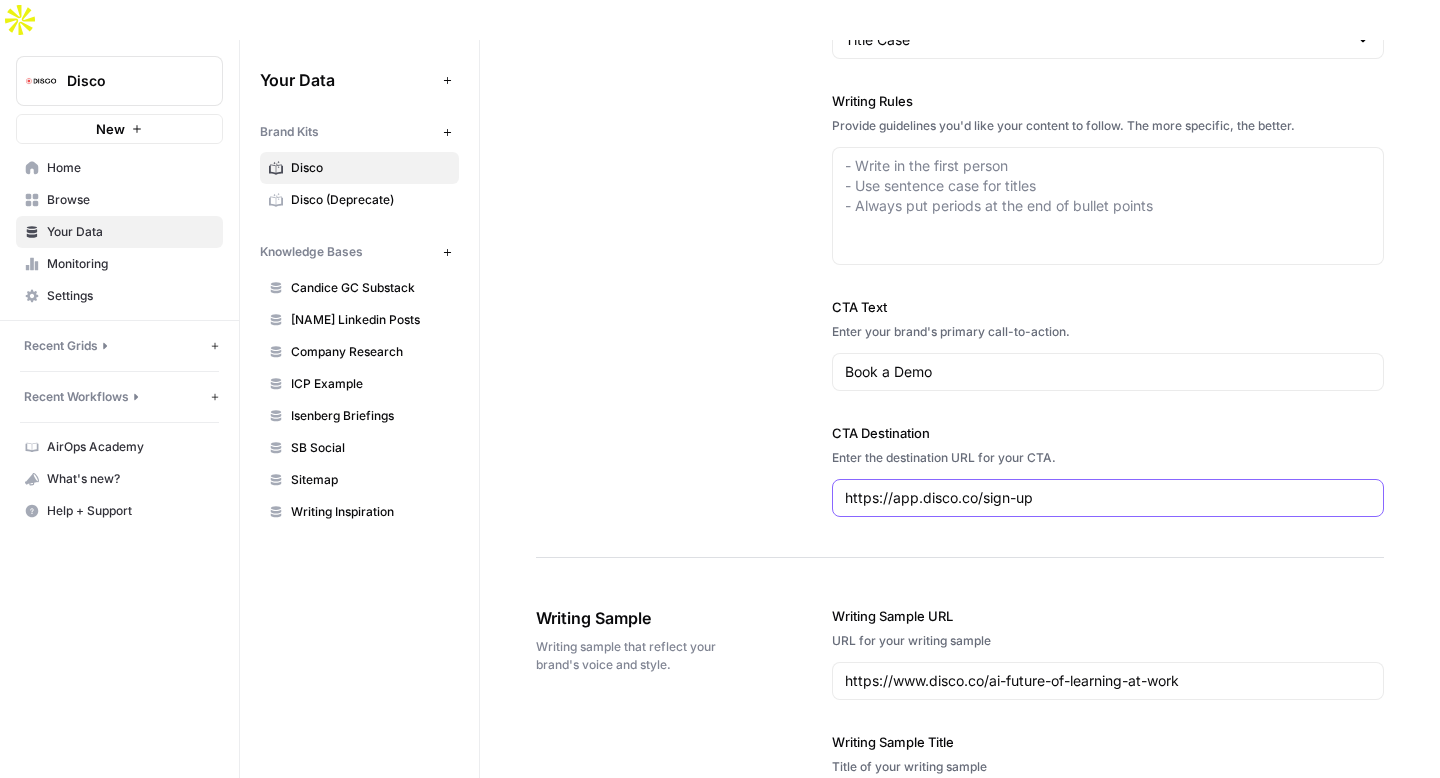 click on "https://app.disco.co/sign-up" at bounding box center [1108, 498] 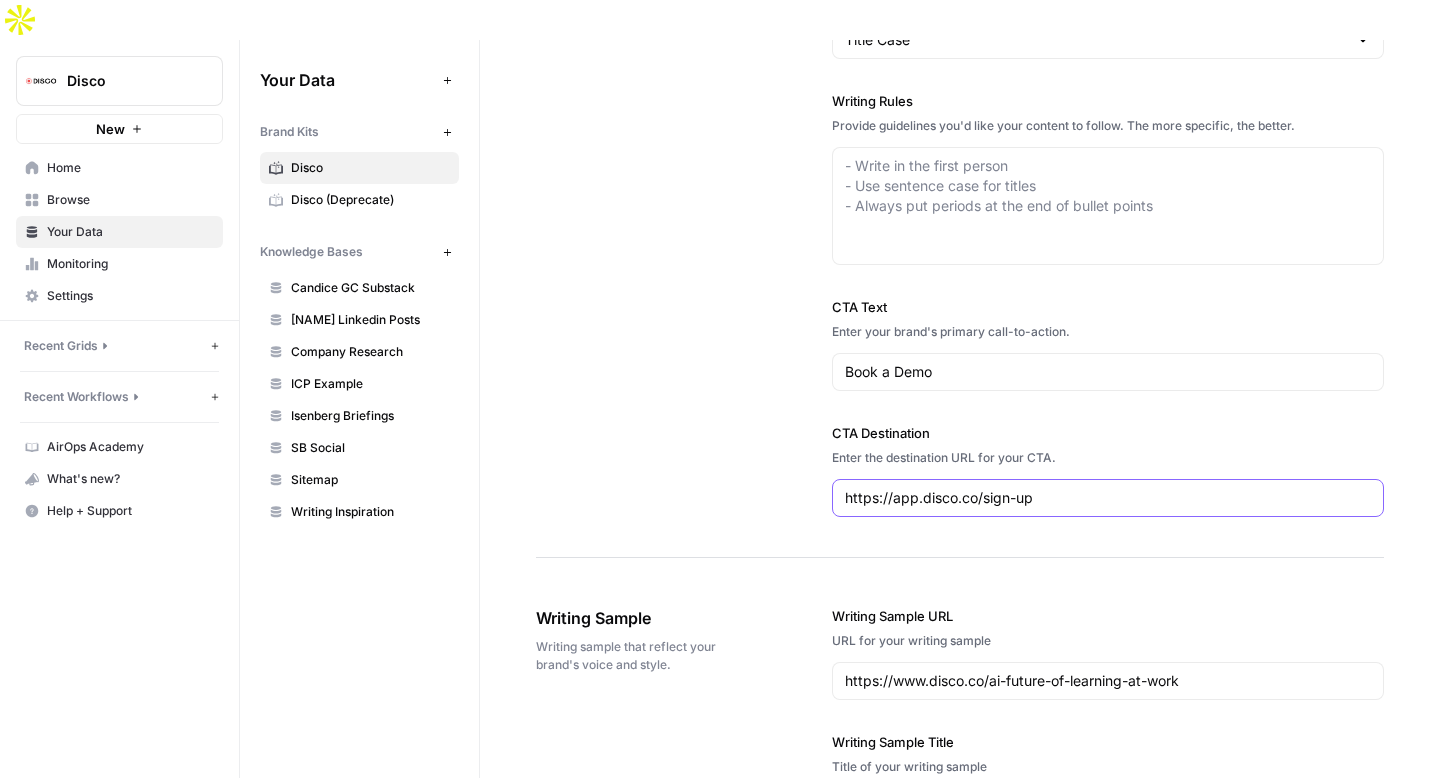paste on "https://www.disco.co/book-a-dem" 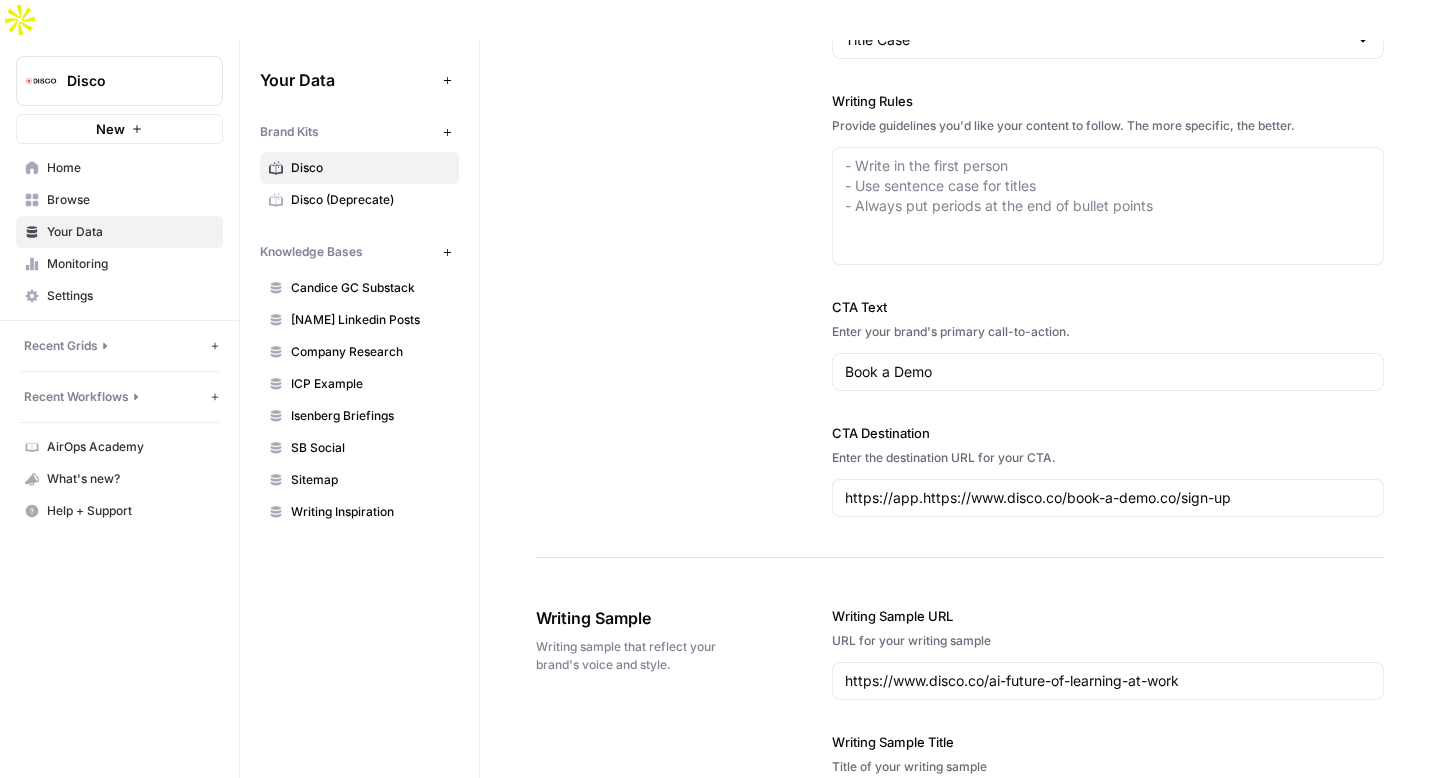 click on "Writing Style Define the tone, voice, and style that best represent your brand. Author Persona Imagine you have an AI ghost writer at your disposal. Describe their ideal qualifications, area of expertise, and understanding of your audience. Tone of Voice Describe the tone of voice of your brand. Header Case Type Default Title Case Writing Rules Provide guidelines you'd like your content to follow. The more specific, the better. - Write in the first person
- Use sentence case for titles
- Always put periods at the end of bullet points CTA Text Enter your brand's primary call-to-action. Book a Demo CTA Destination Enter the destination URL for your CTA. https://app.https://www.disco.co/book-a-demo.co/sign-up" at bounding box center (960, -252) 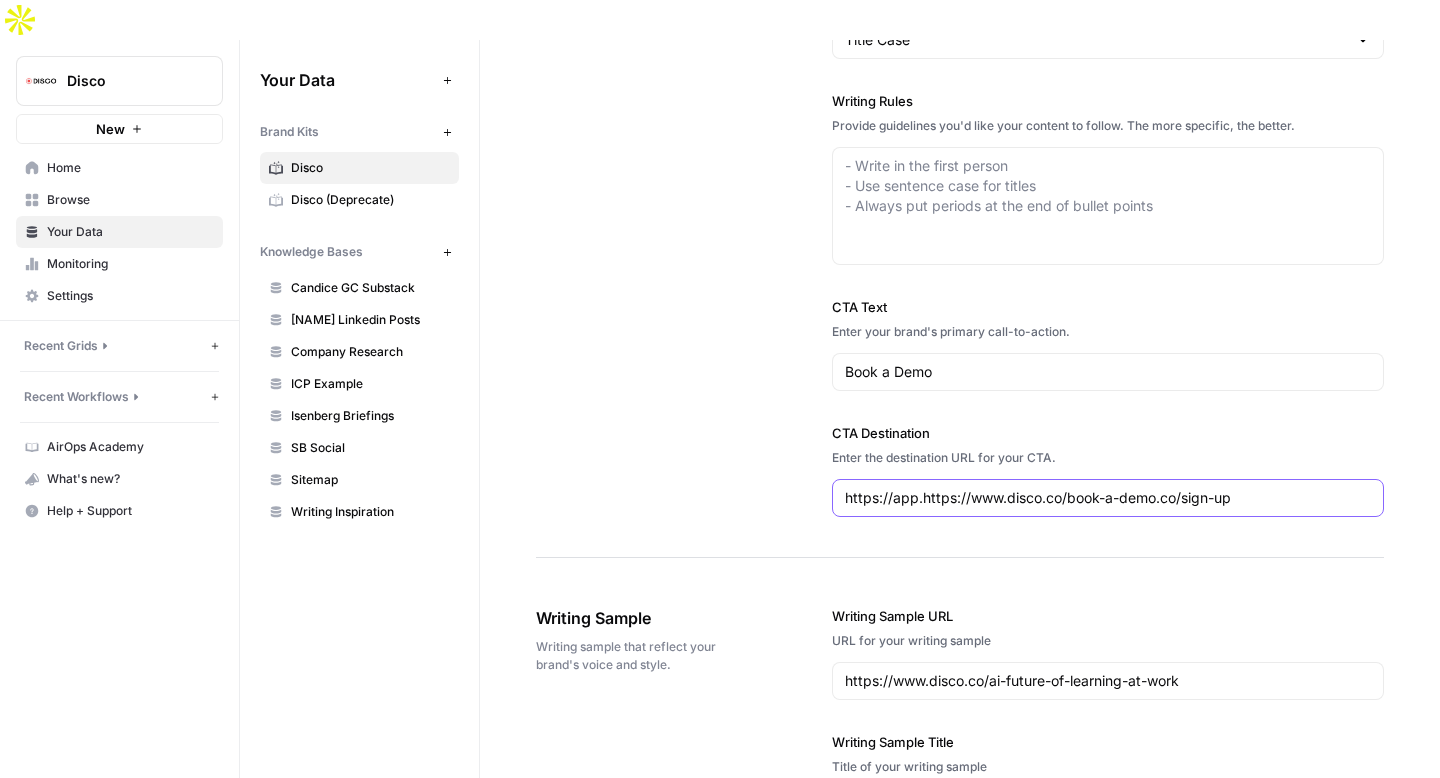 click on "https://app.https://www.disco.co/book-a-demo.co/sign-up" at bounding box center [1108, 498] 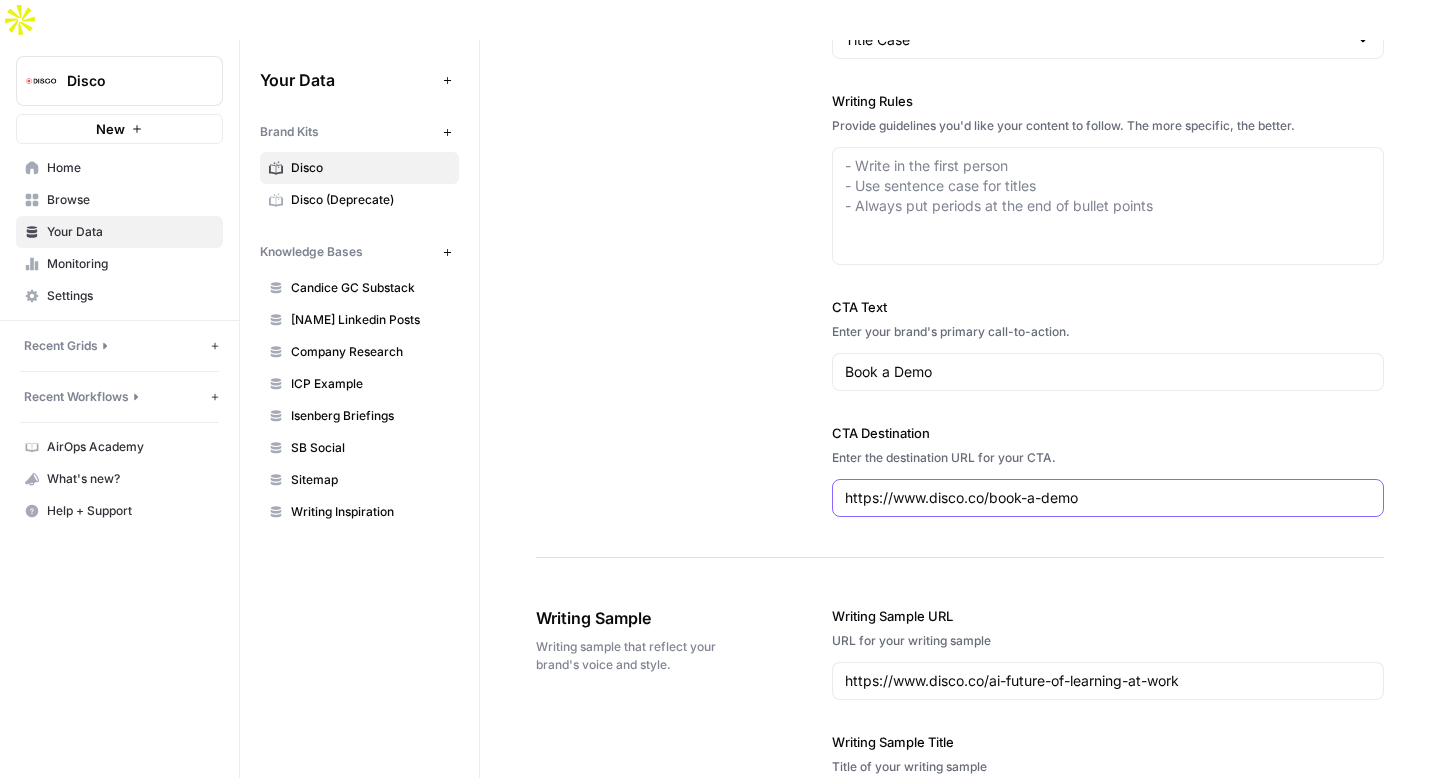 type on "https://www.disco.co/book-a-demo" 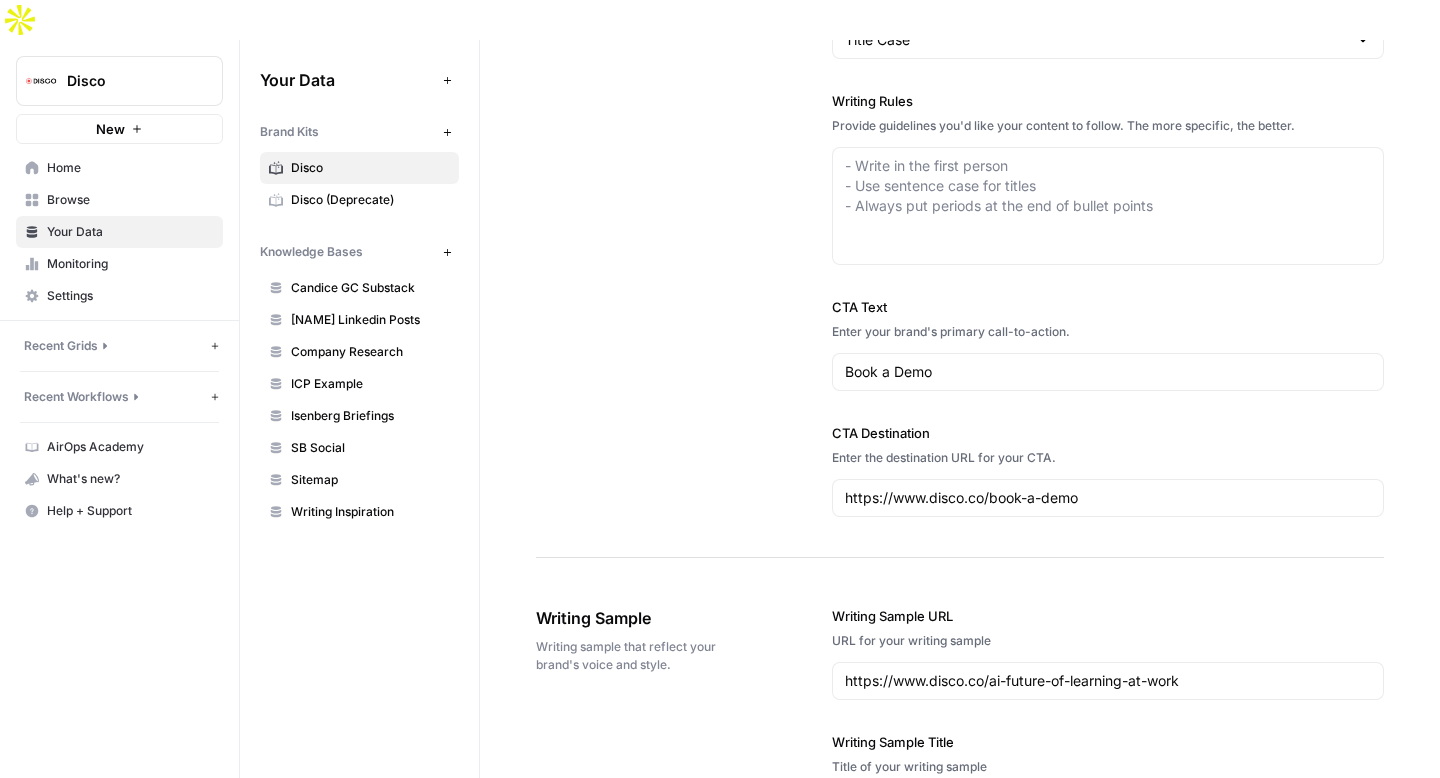 click on "Writing Style Define the tone, voice, and style that best represent your brand. Author Persona Imagine you have an AI ghost writer at your disposal. Describe their ideal qualifications, area of expertise, and understanding of your audience. Tone of Voice Describe the tone of voice of your brand. Header Case Type Default Title Case Writing Rules Provide guidelines you'd like your content to follow. The more specific, the better. - Write in the first person
- Use sentence case for titles
- Always put periods at the end of bullet points CTA Text Enter your brand's primary call-to-action. Book a Demo CTA Destination Enter the destination URL for your CTA. https://www.disco.co/book-a-demo" at bounding box center (960, -252) 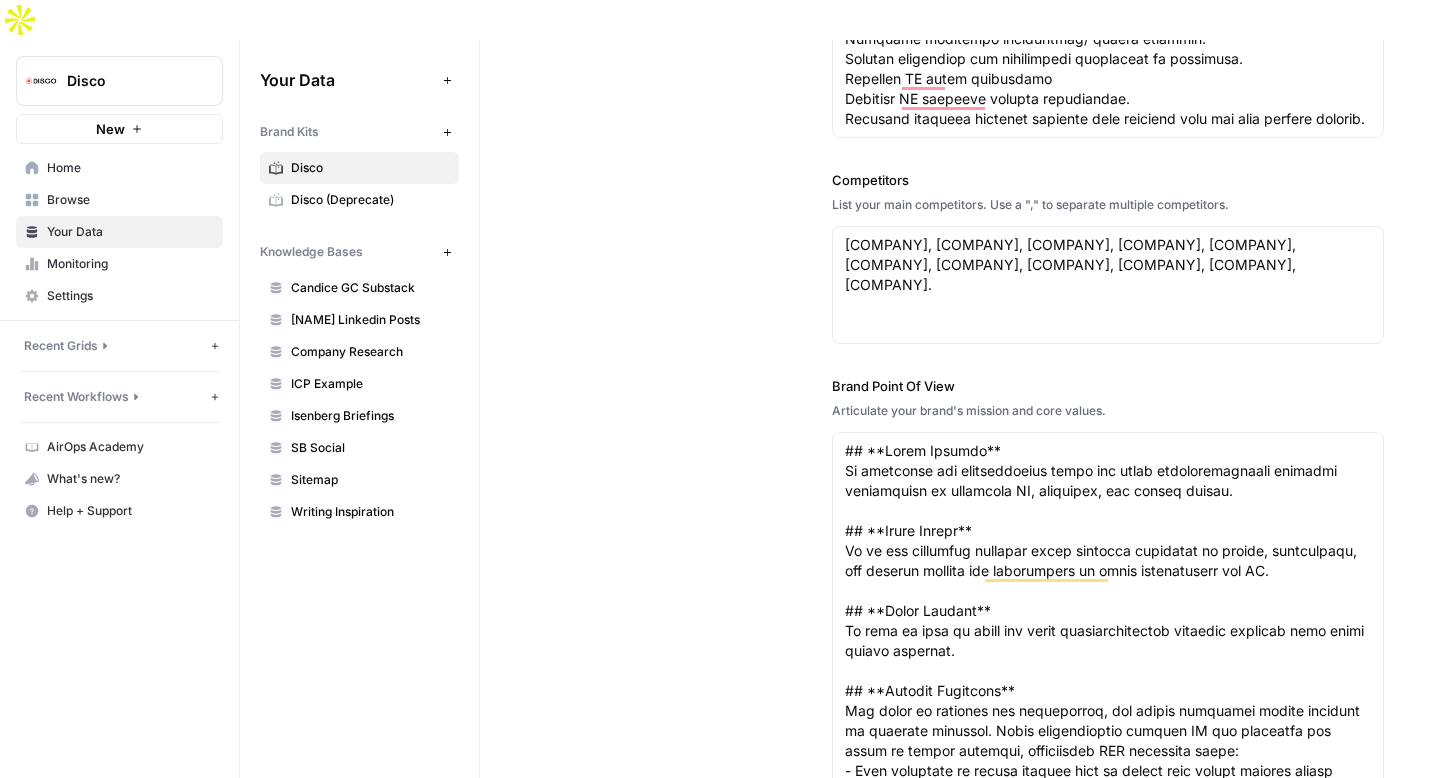 scroll, scrollTop: 422, scrollLeft: 0, axis: vertical 